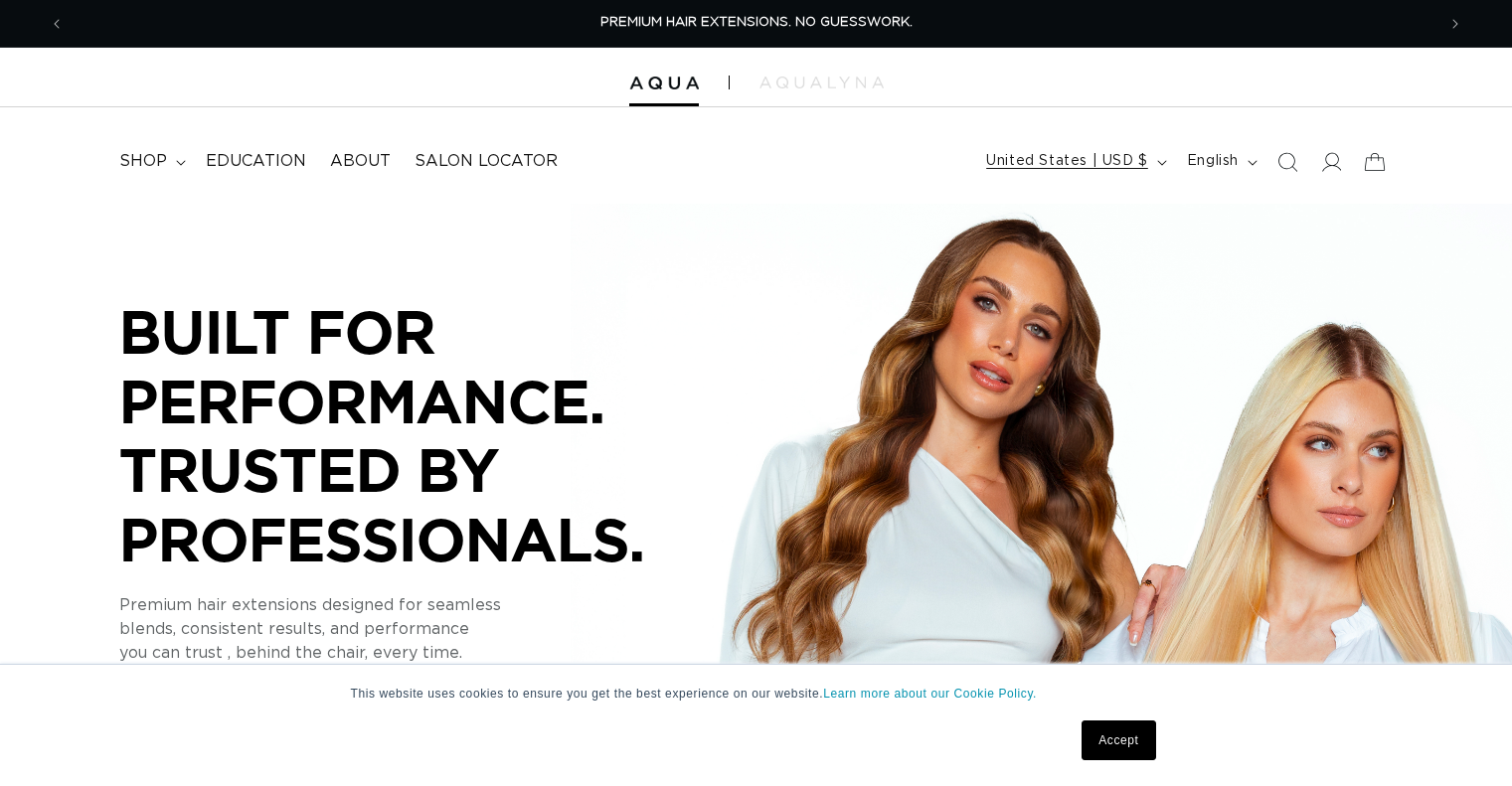 scroll, scrollTop: 0, scrollLeft: 0, axis: both 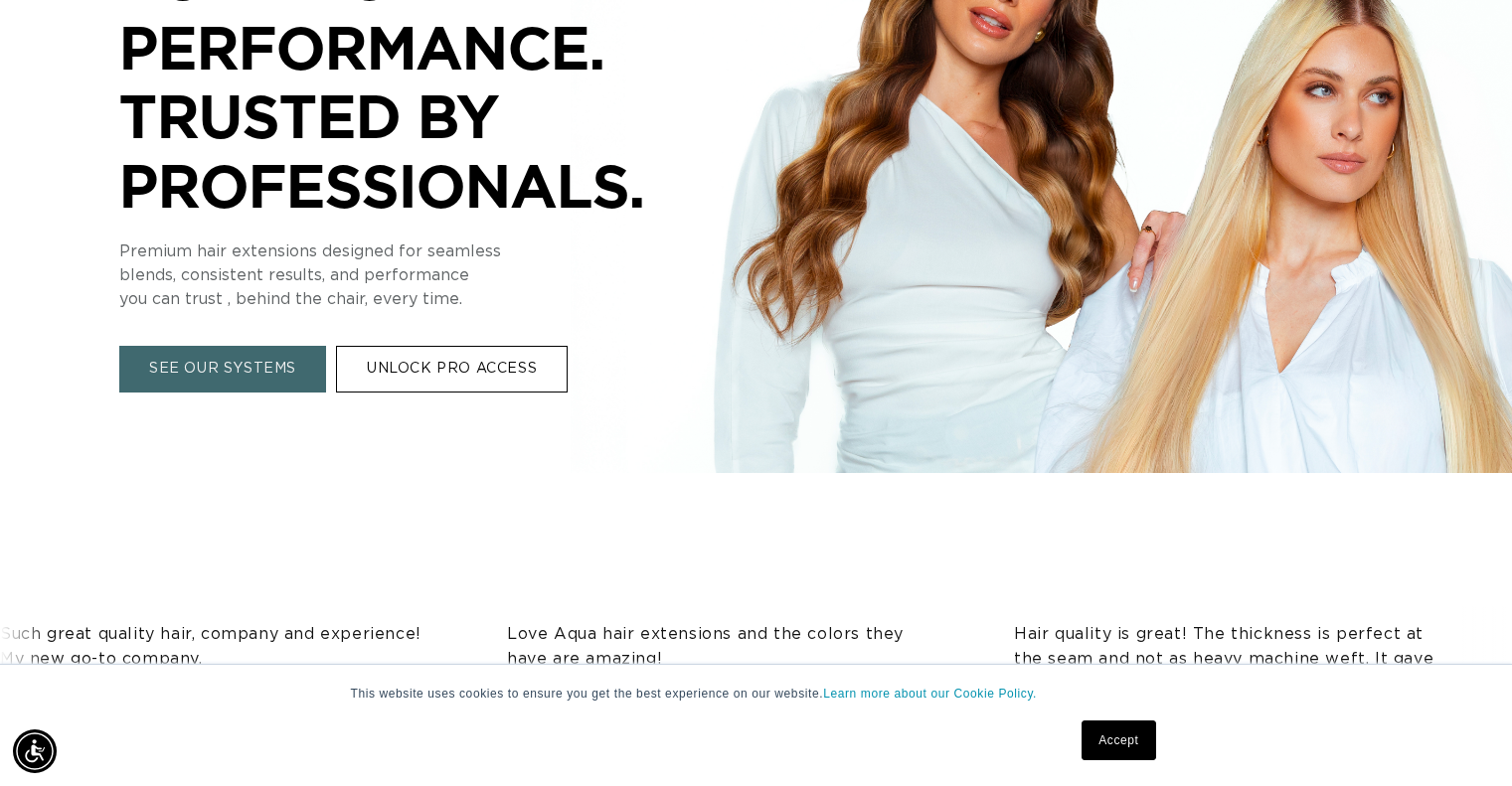 click on "UNLOCK PRO ACCESS" at bounding box center [451, 370] 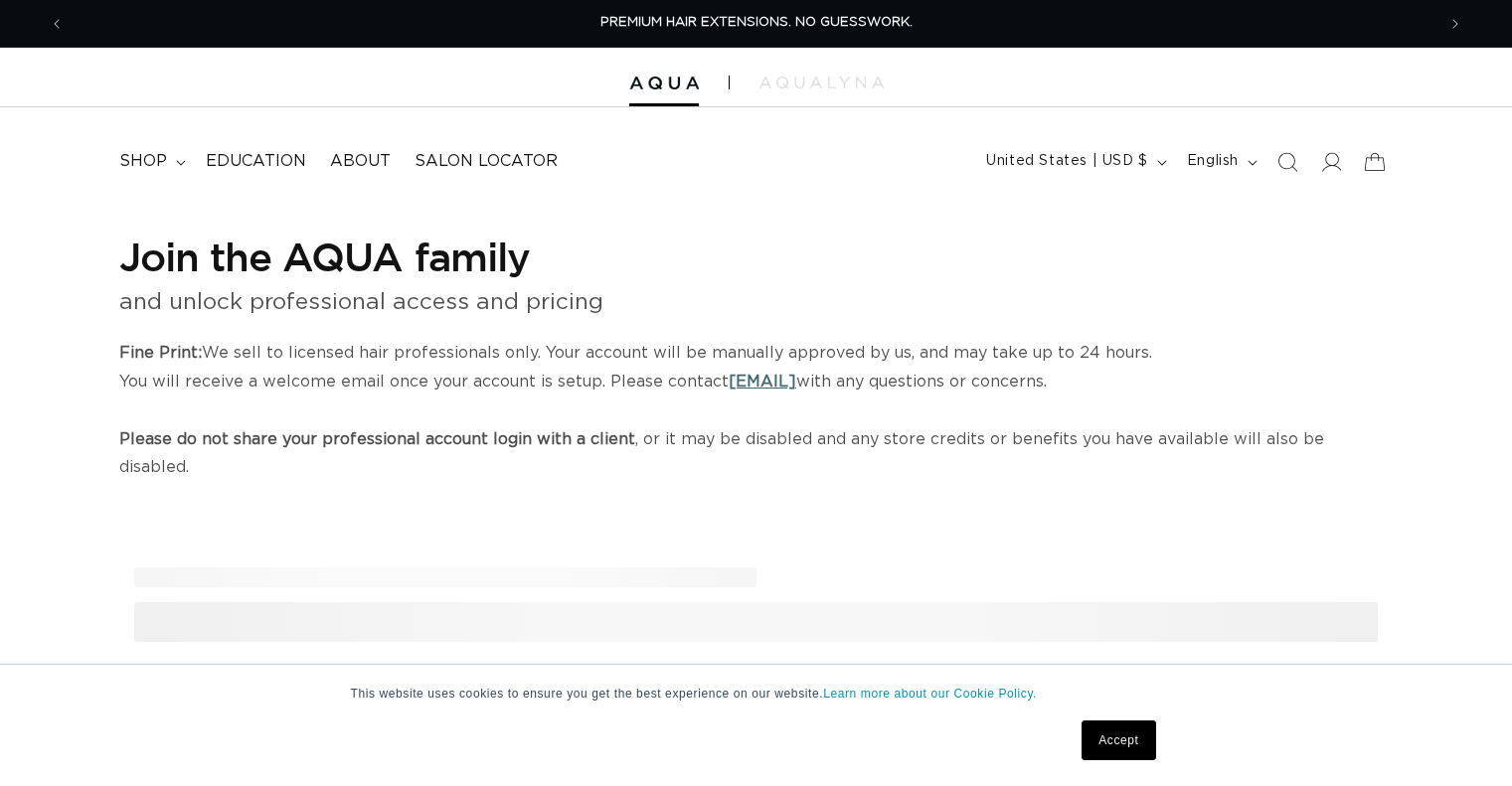 scroll, scrollTop: 0, scrollLeft: 0, axis: both 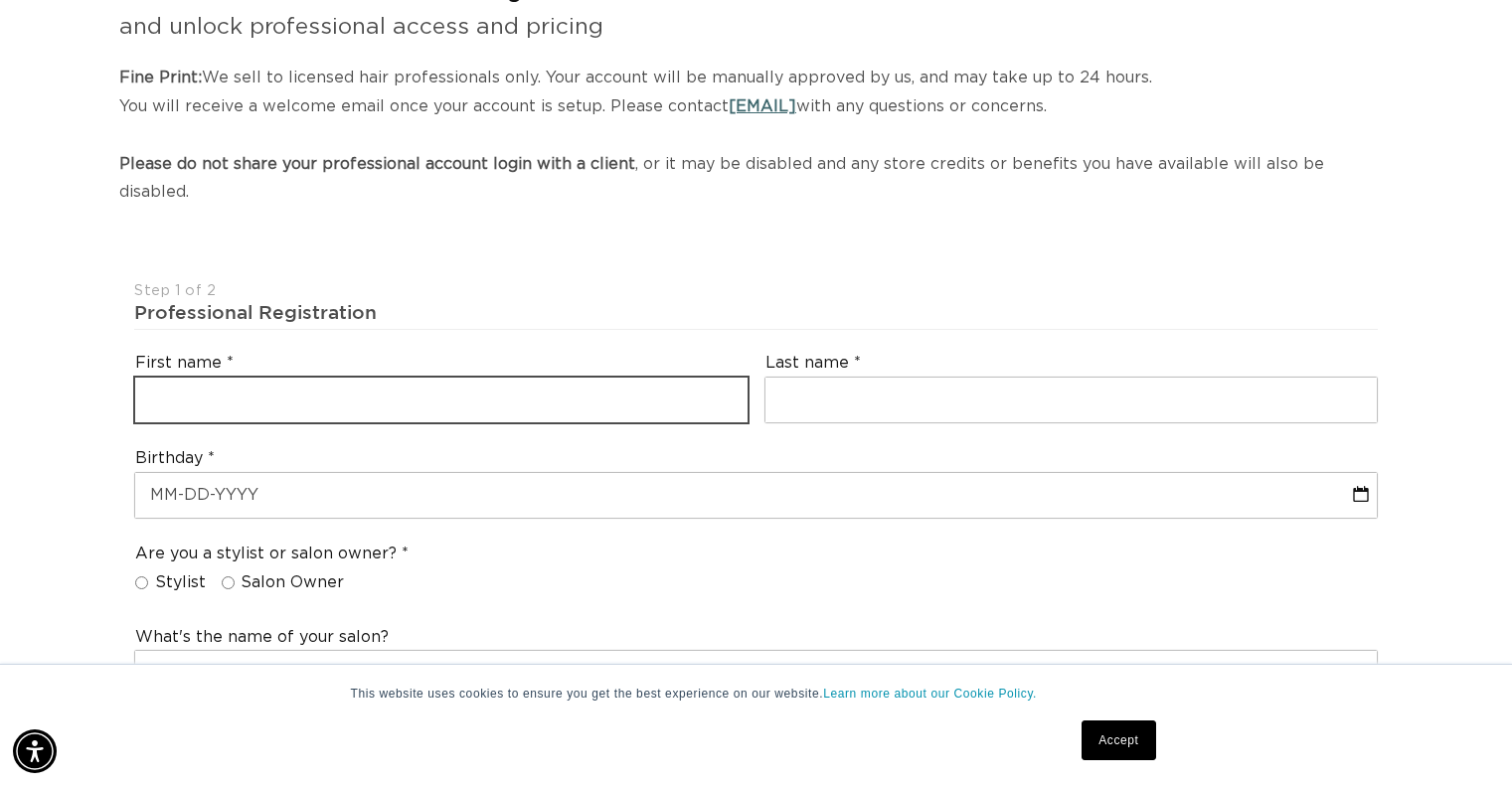 click at bounding box center (441, 399) 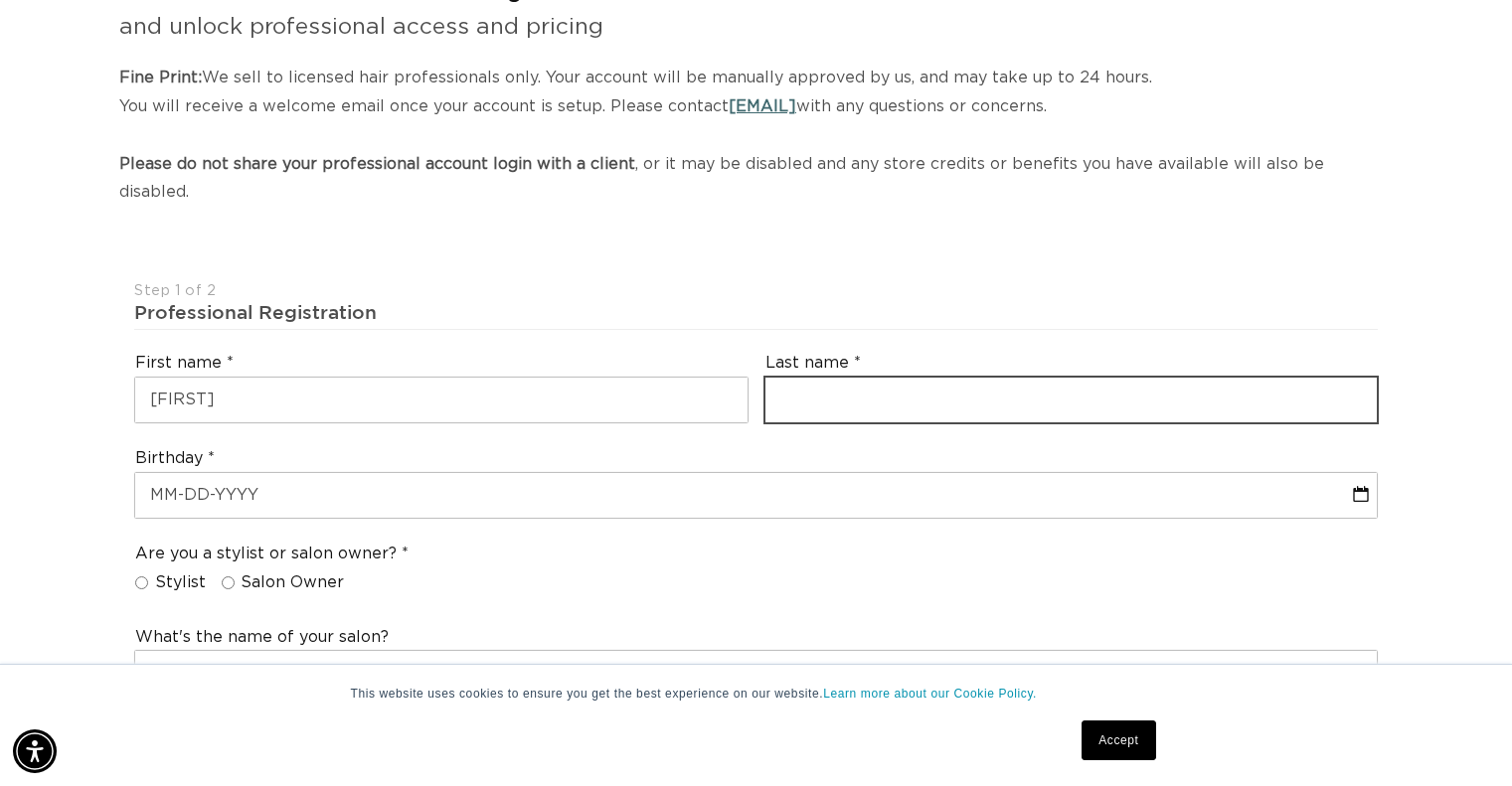 type on "Brown" 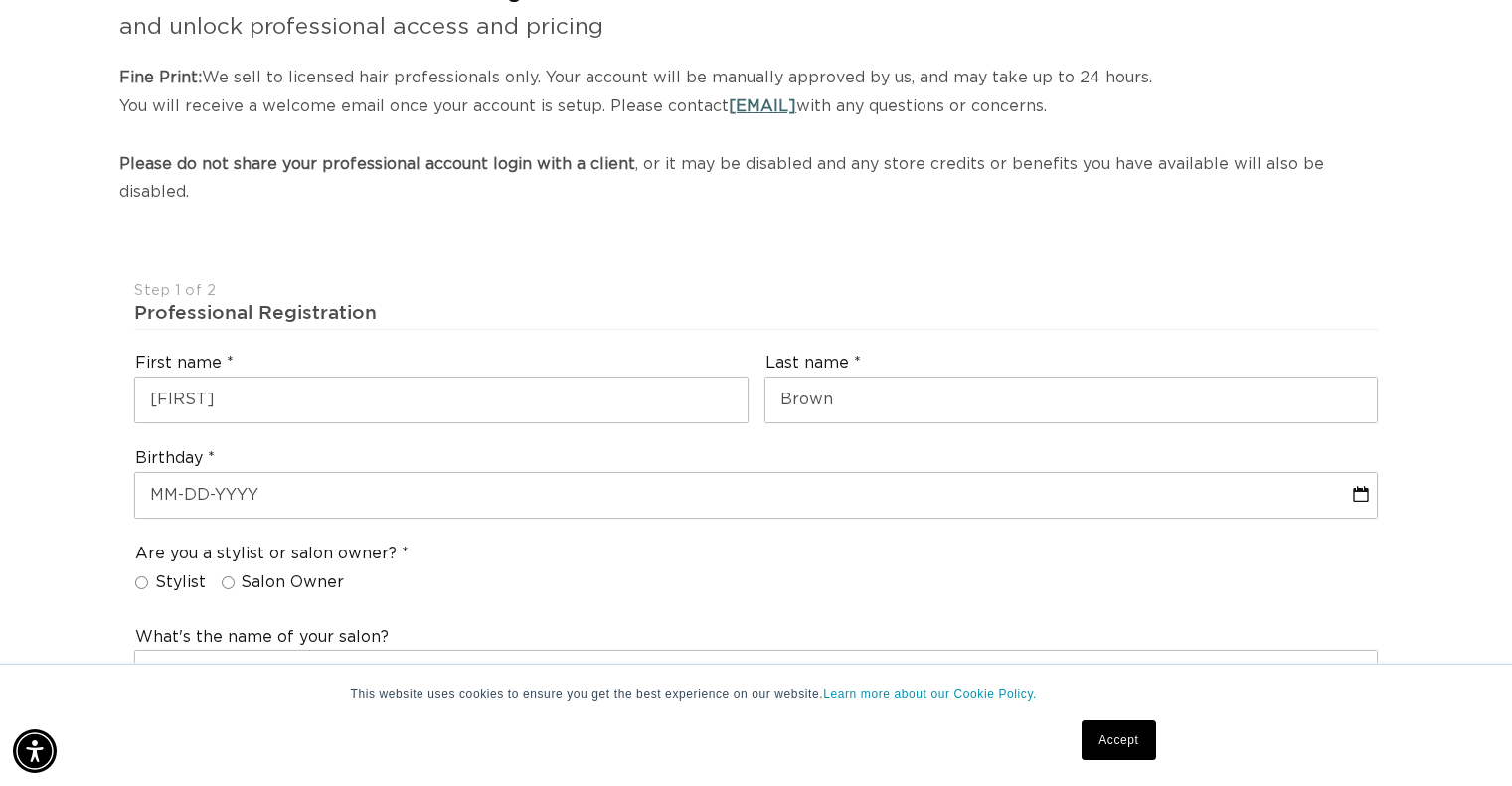 type on "[USERNAME]@[DOMAIN].com" 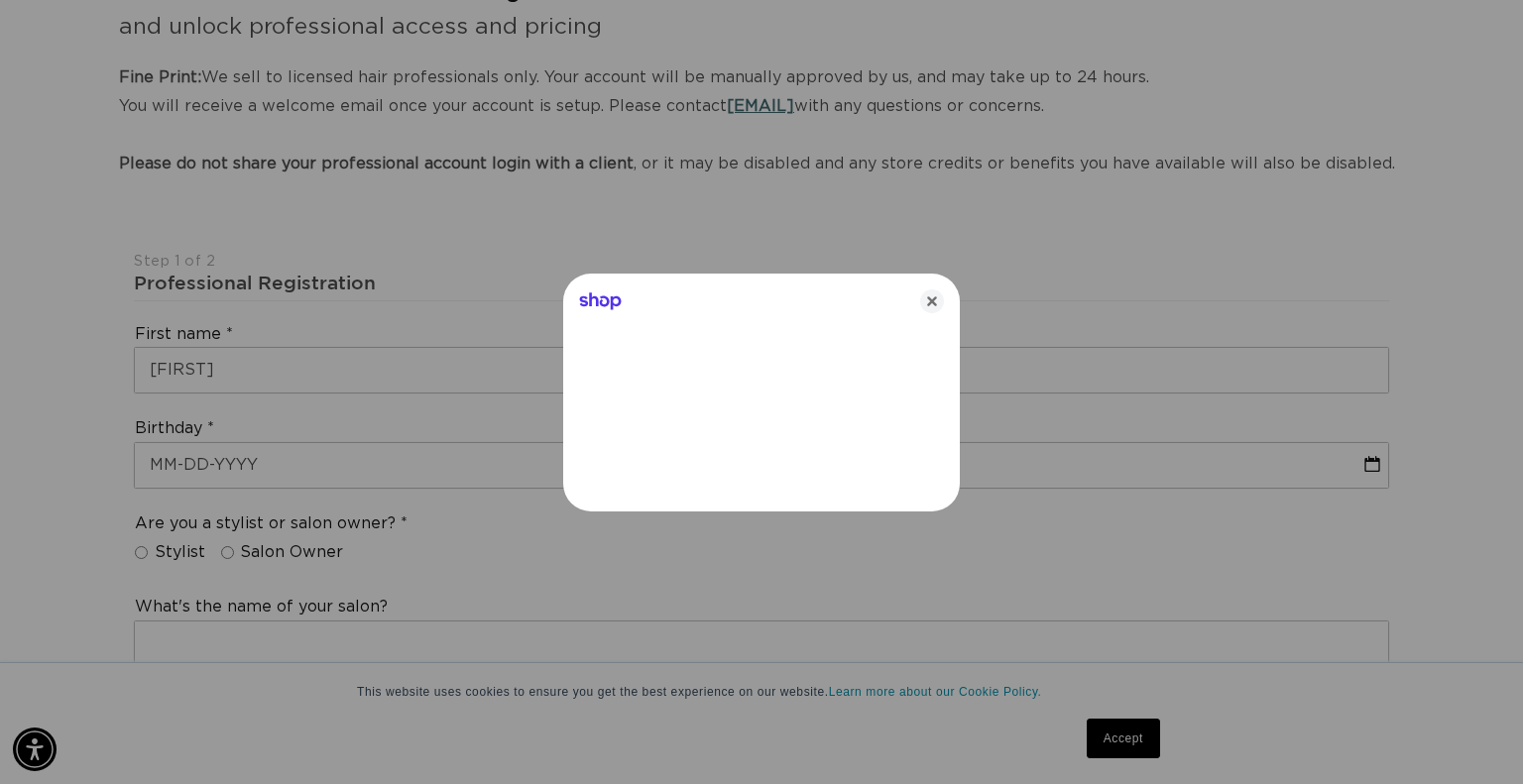 click at bounding box center [762, 392] 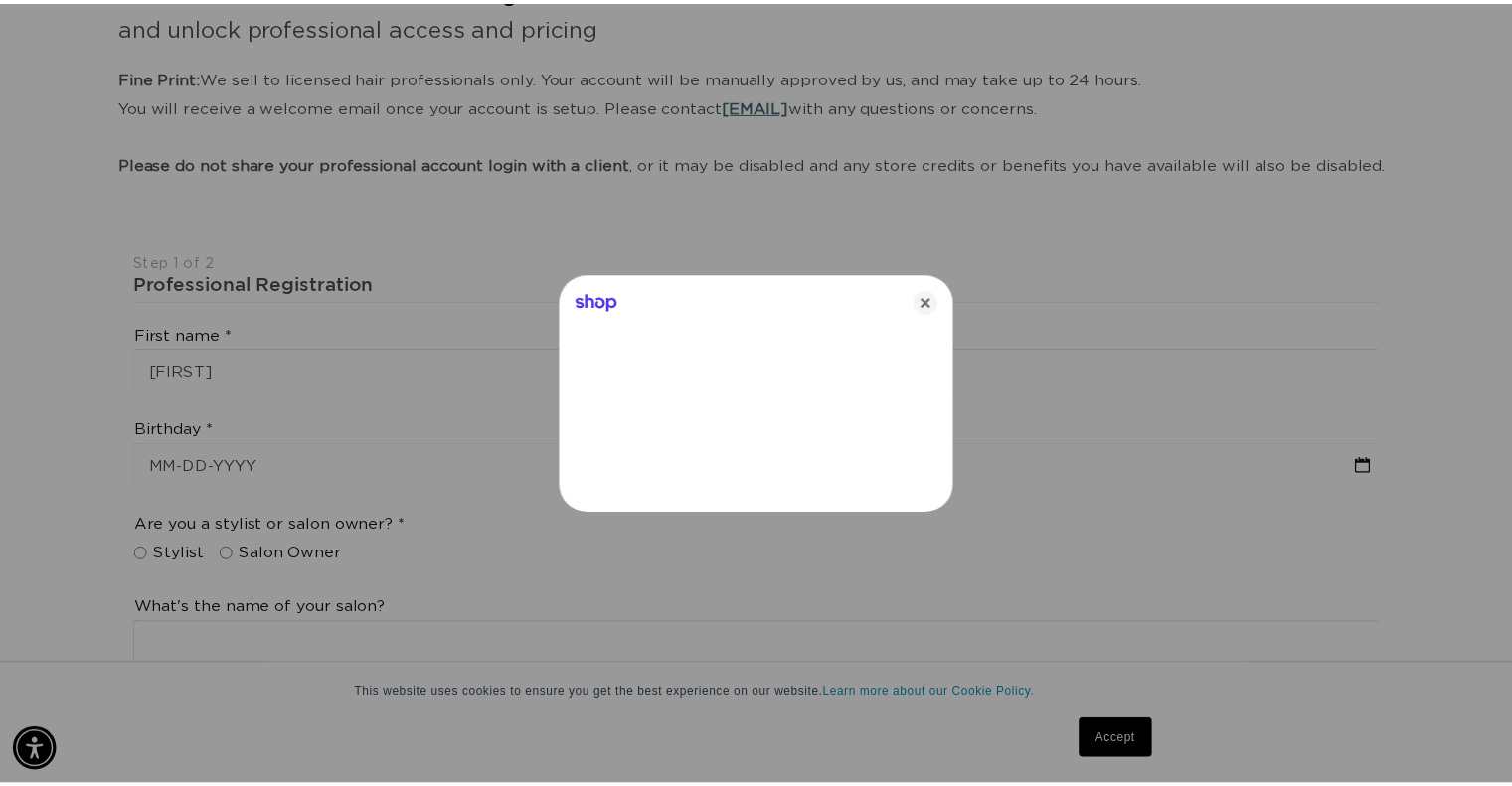 scroll, scrollTop: 0, scrollLeft: 2742, axis: horizontal 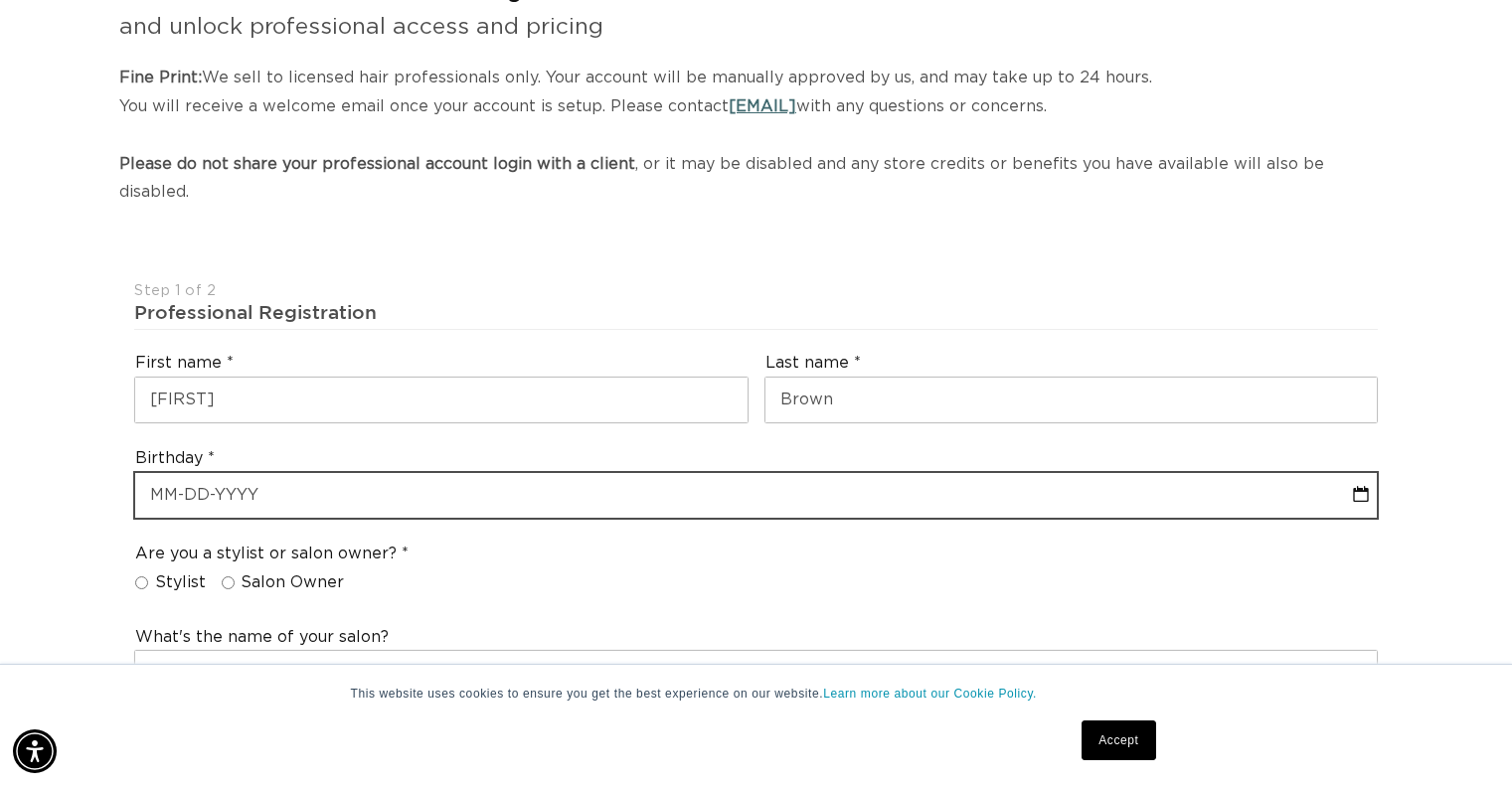 click at bounding box center (756, 495) 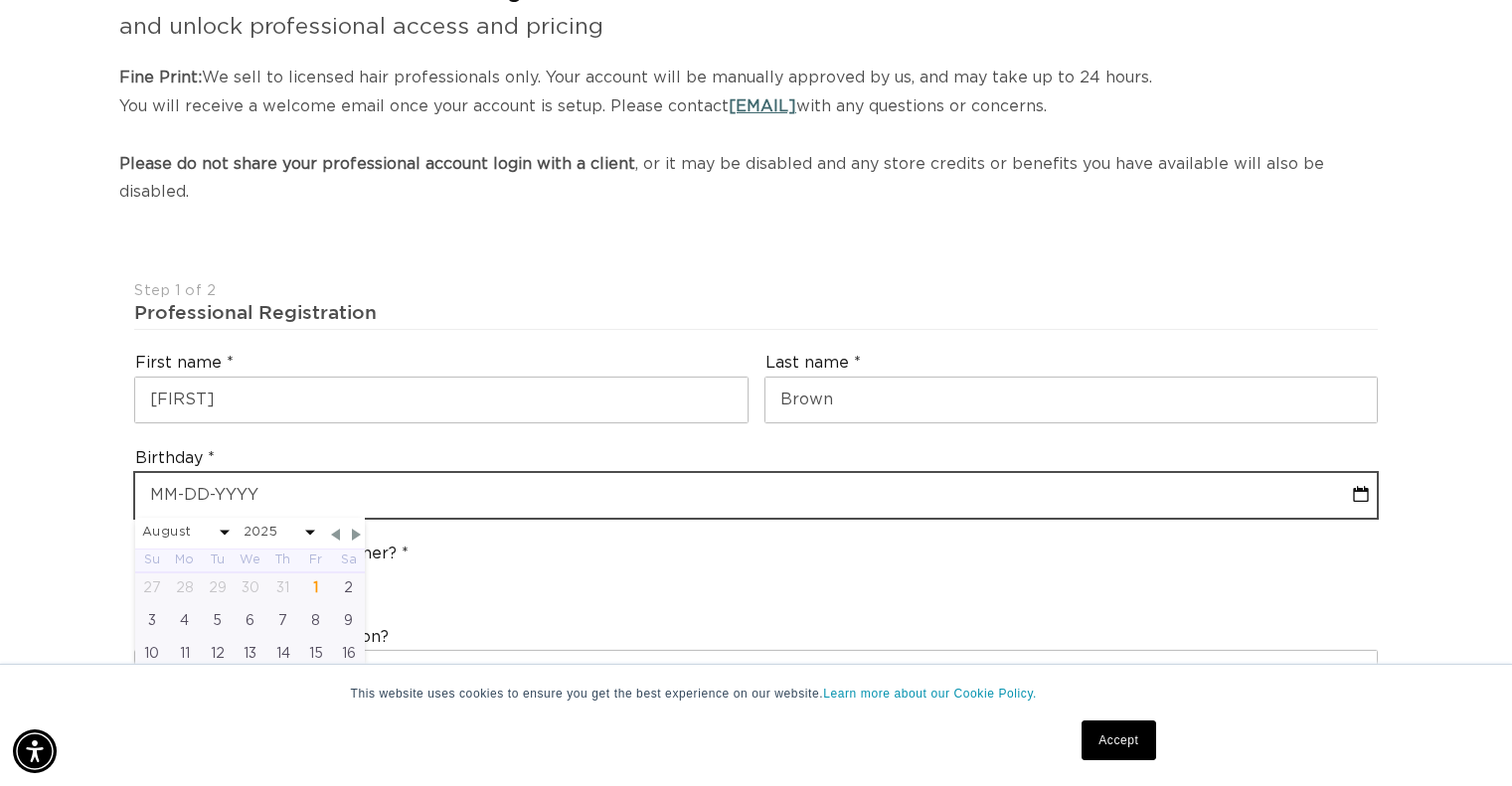 scroll, scrollTop: 0, scrollLeft: 0, axis: both 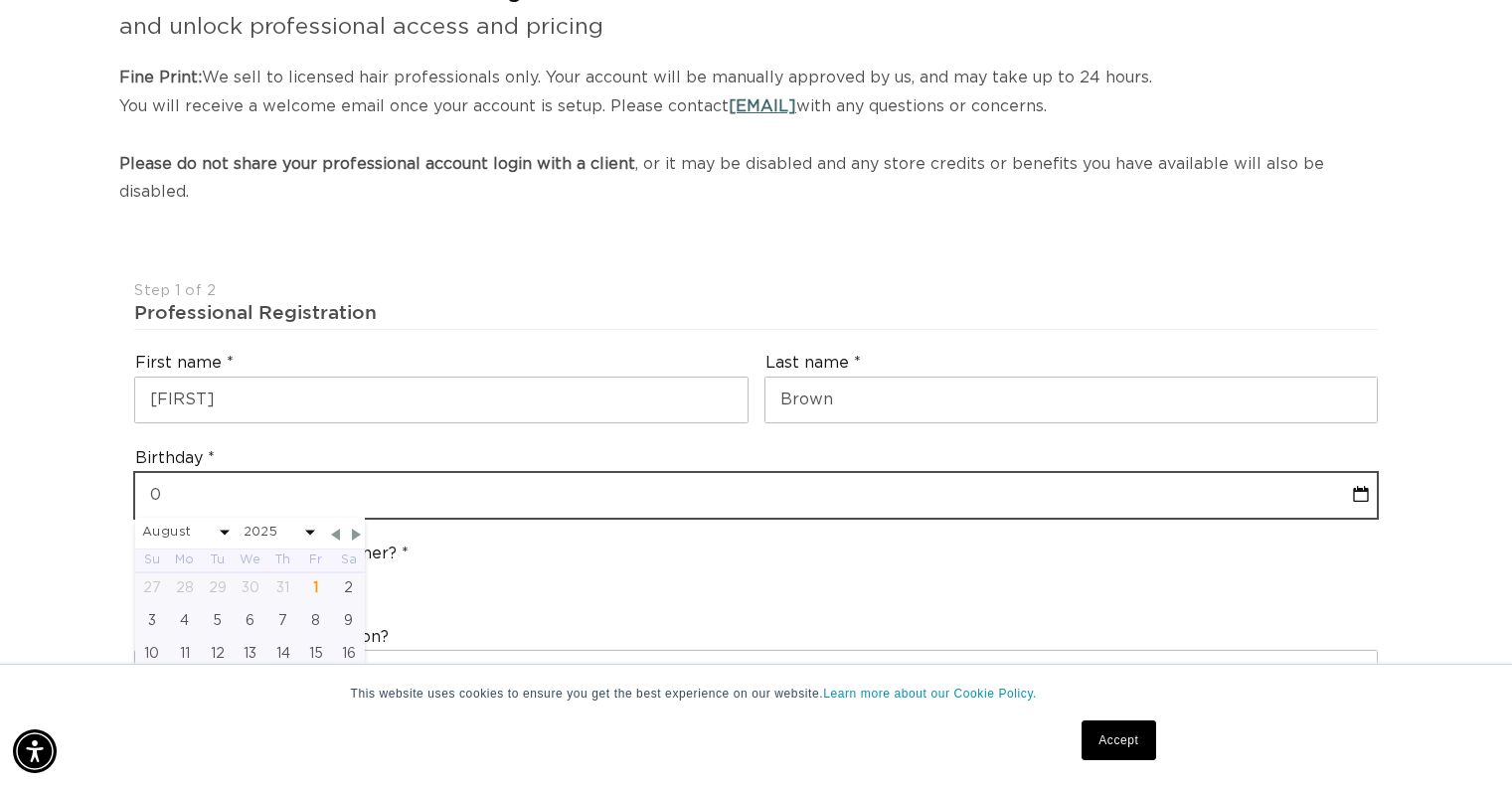 select on "7" 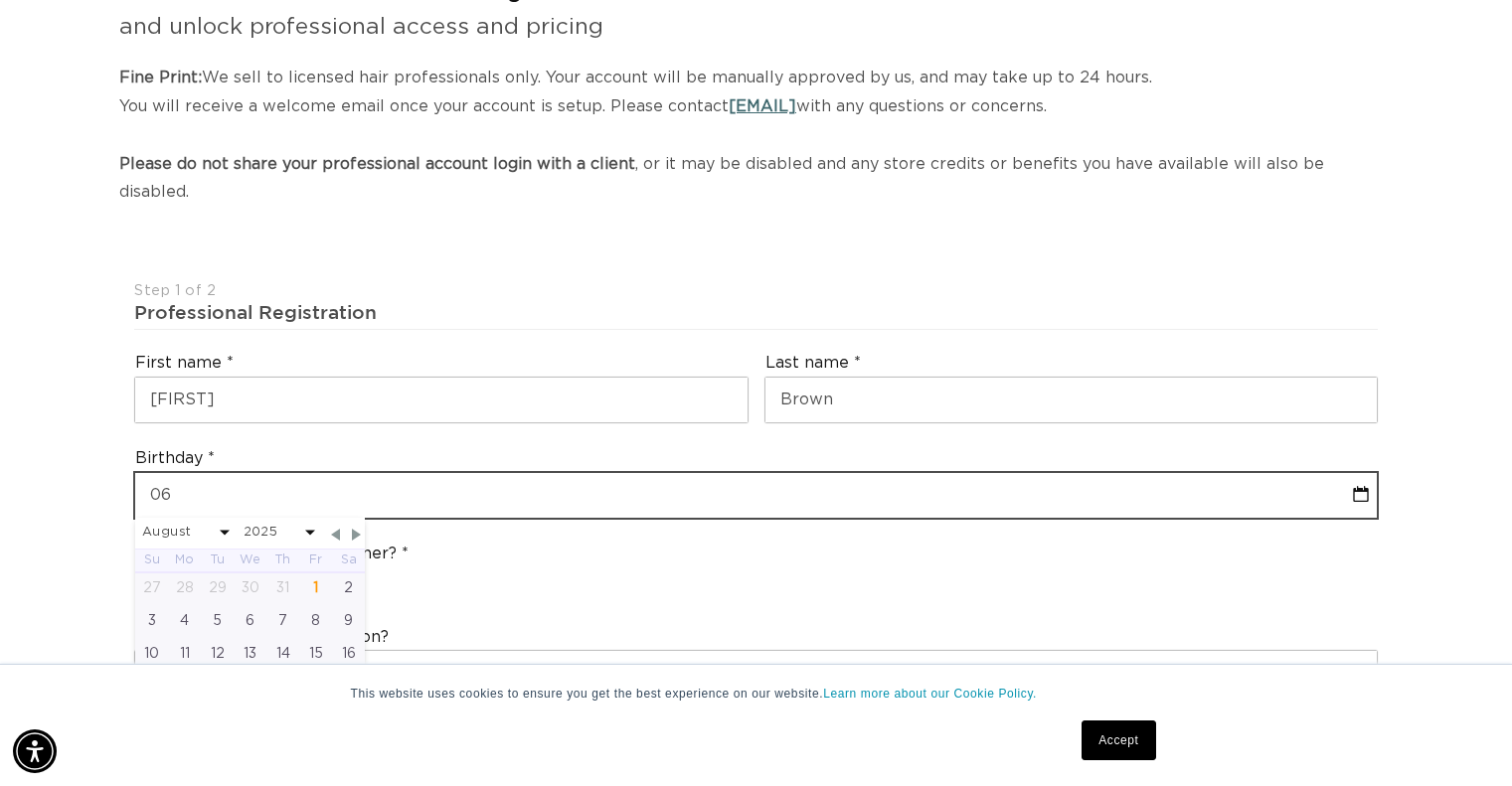select on "7" 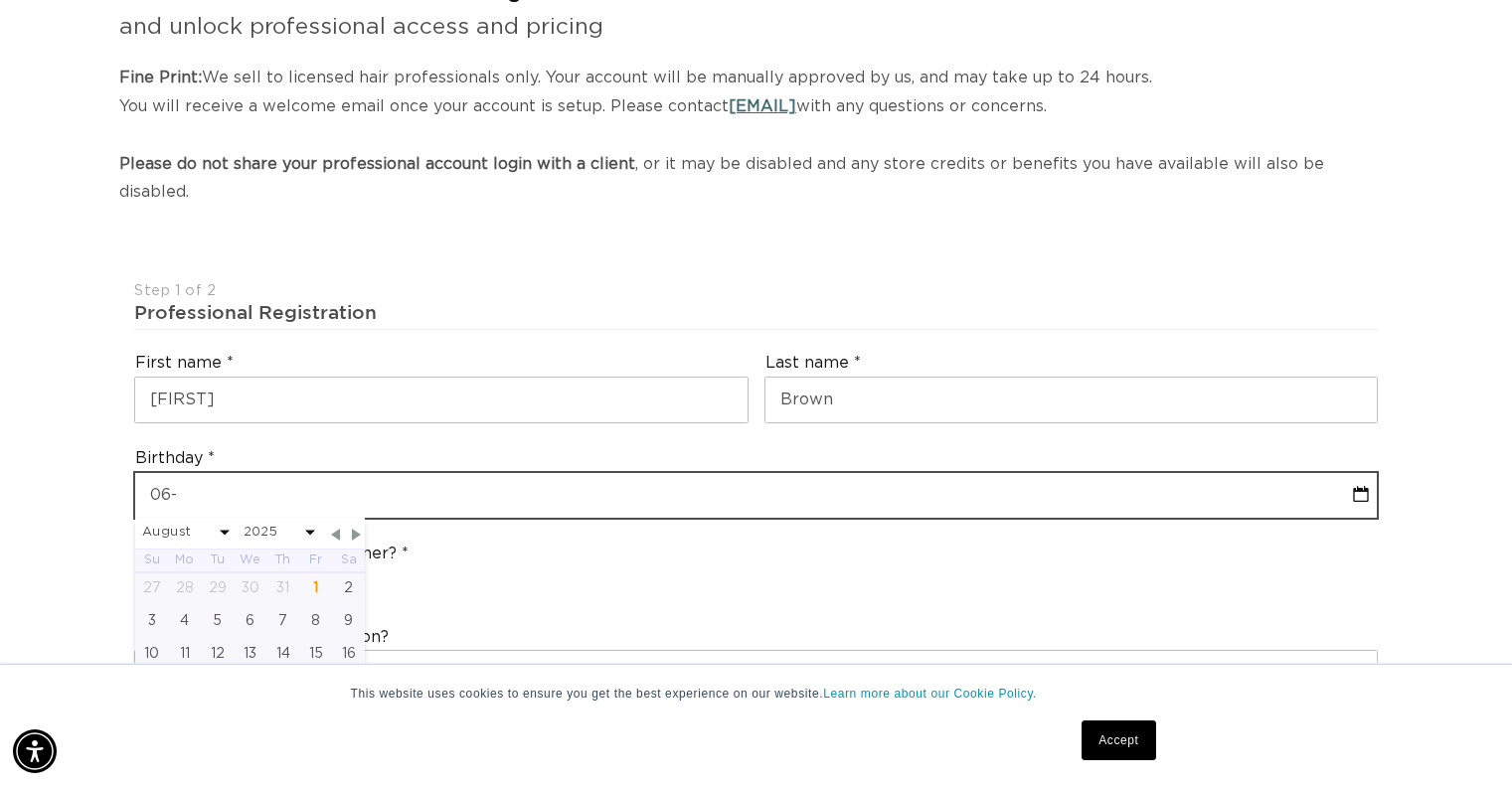 select on "7" 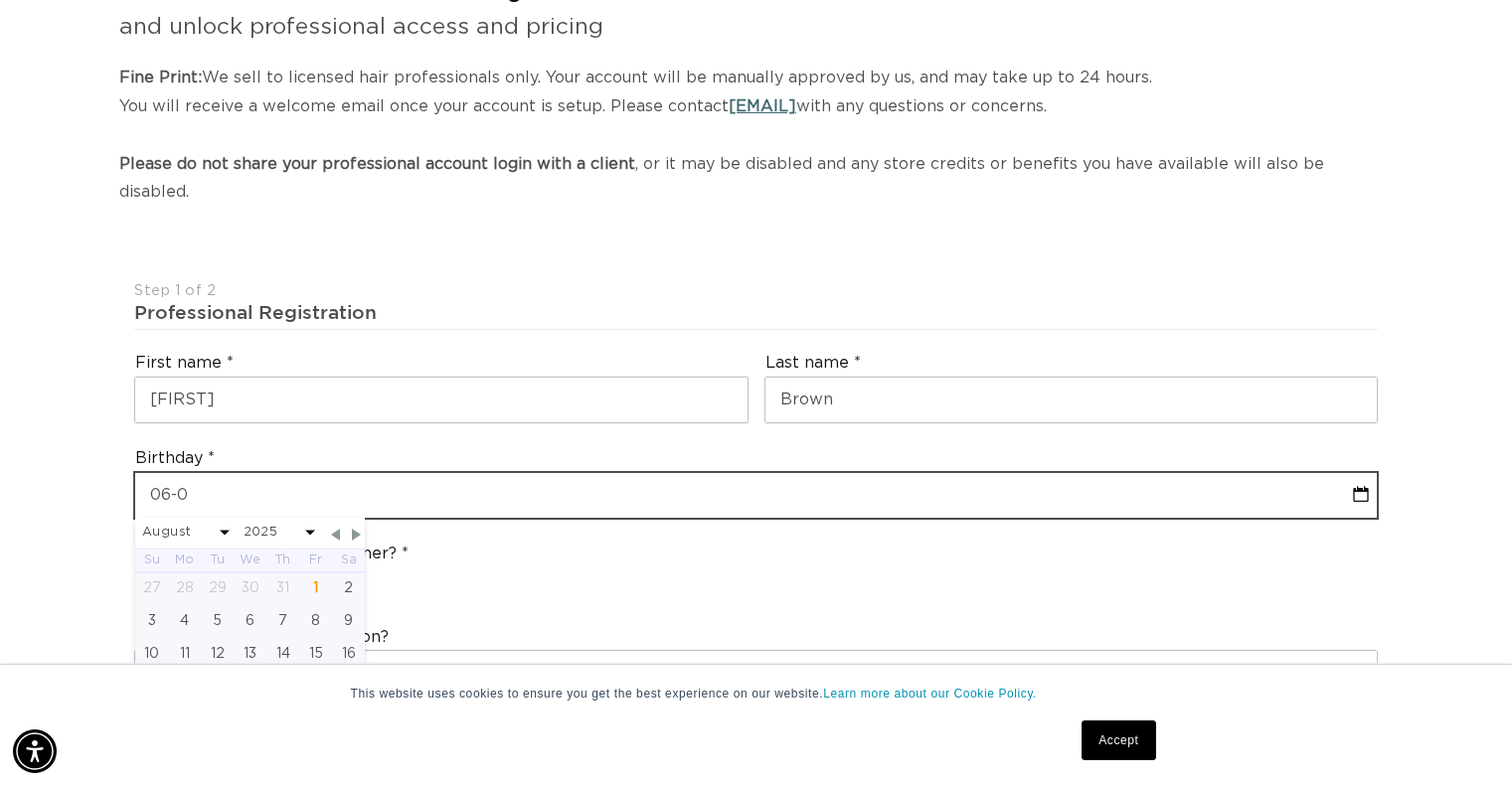 select on "7" 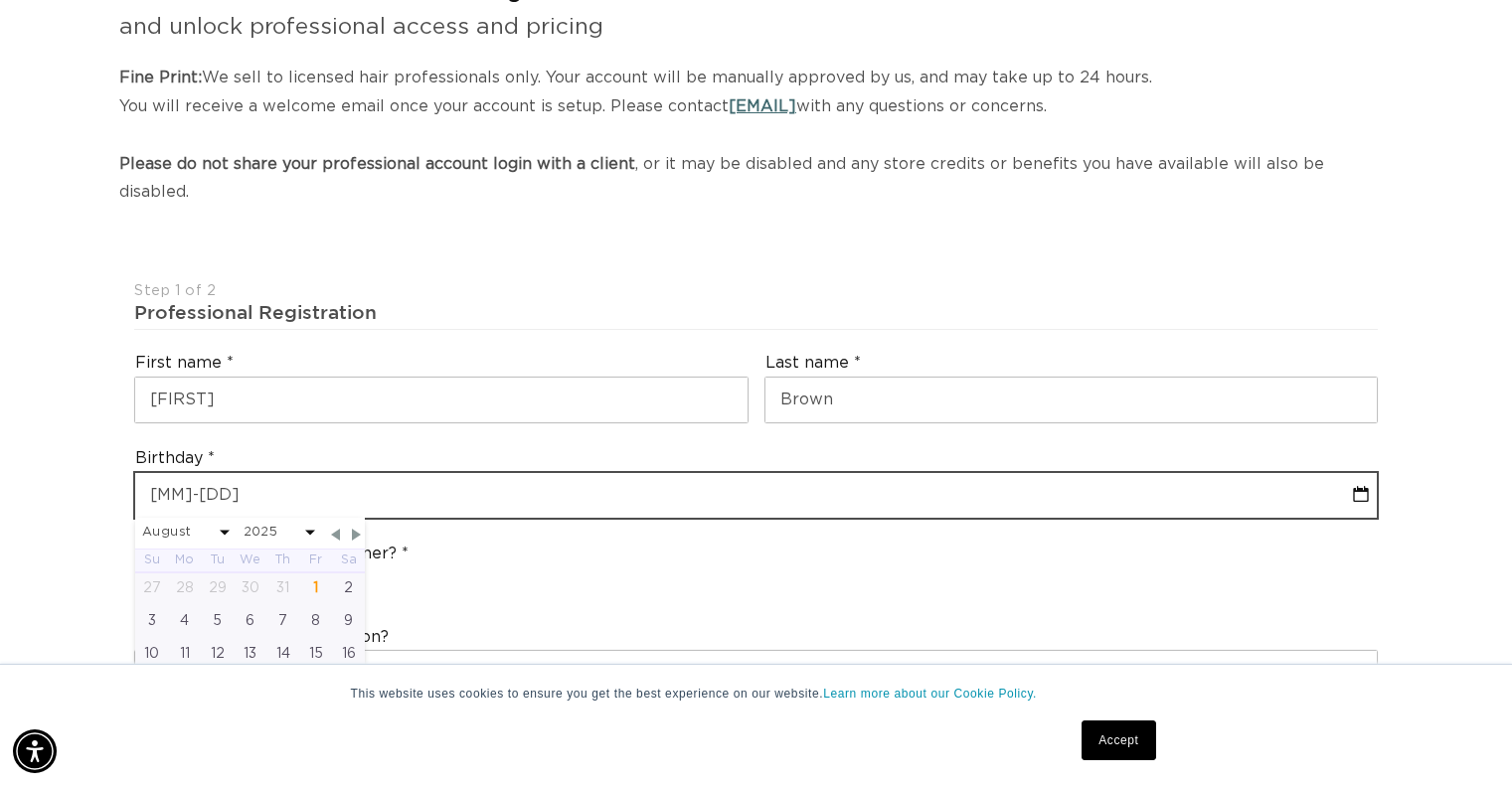 select on "7" 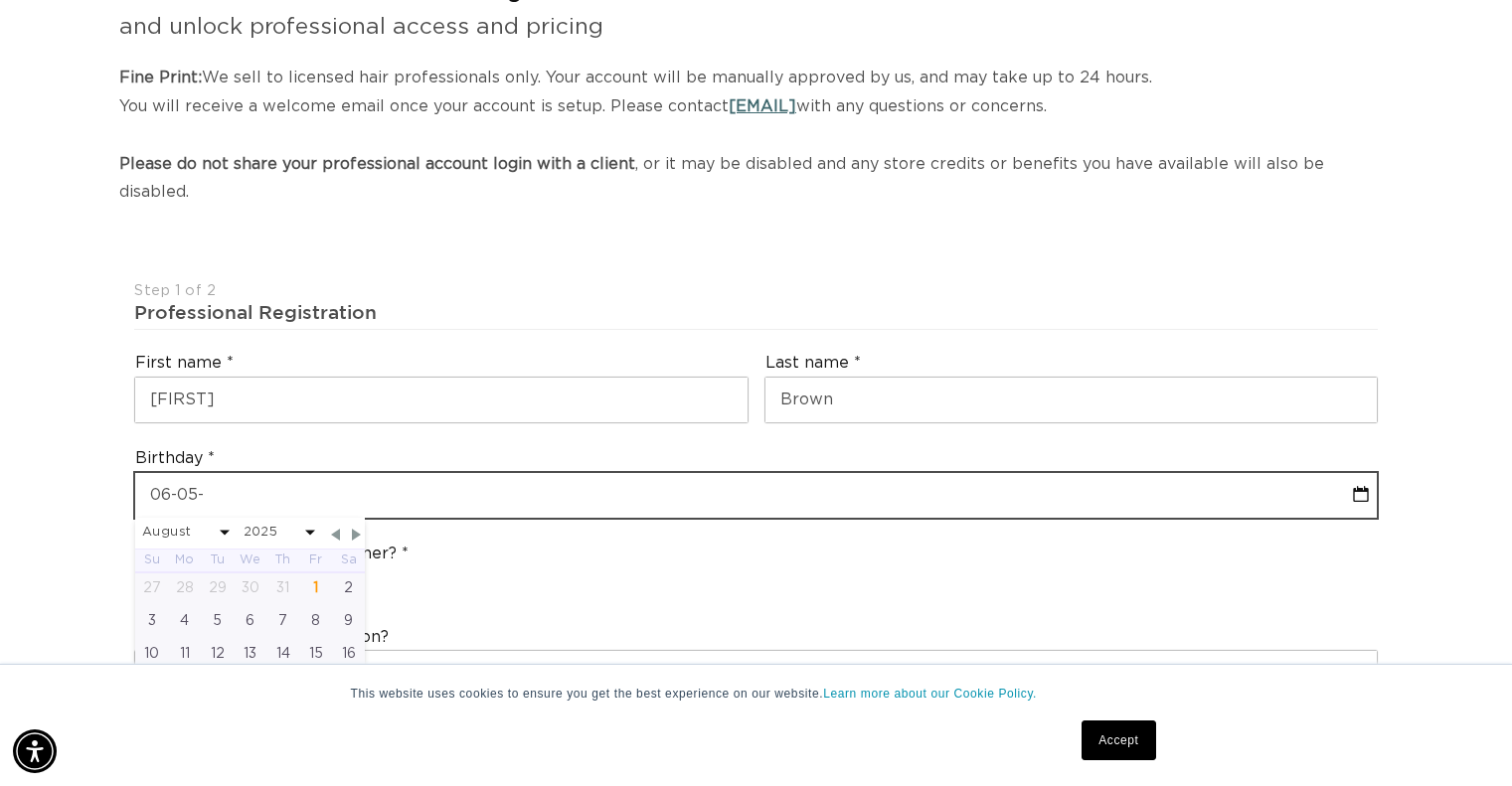 type on "[MM]-[DD]-[Y]" 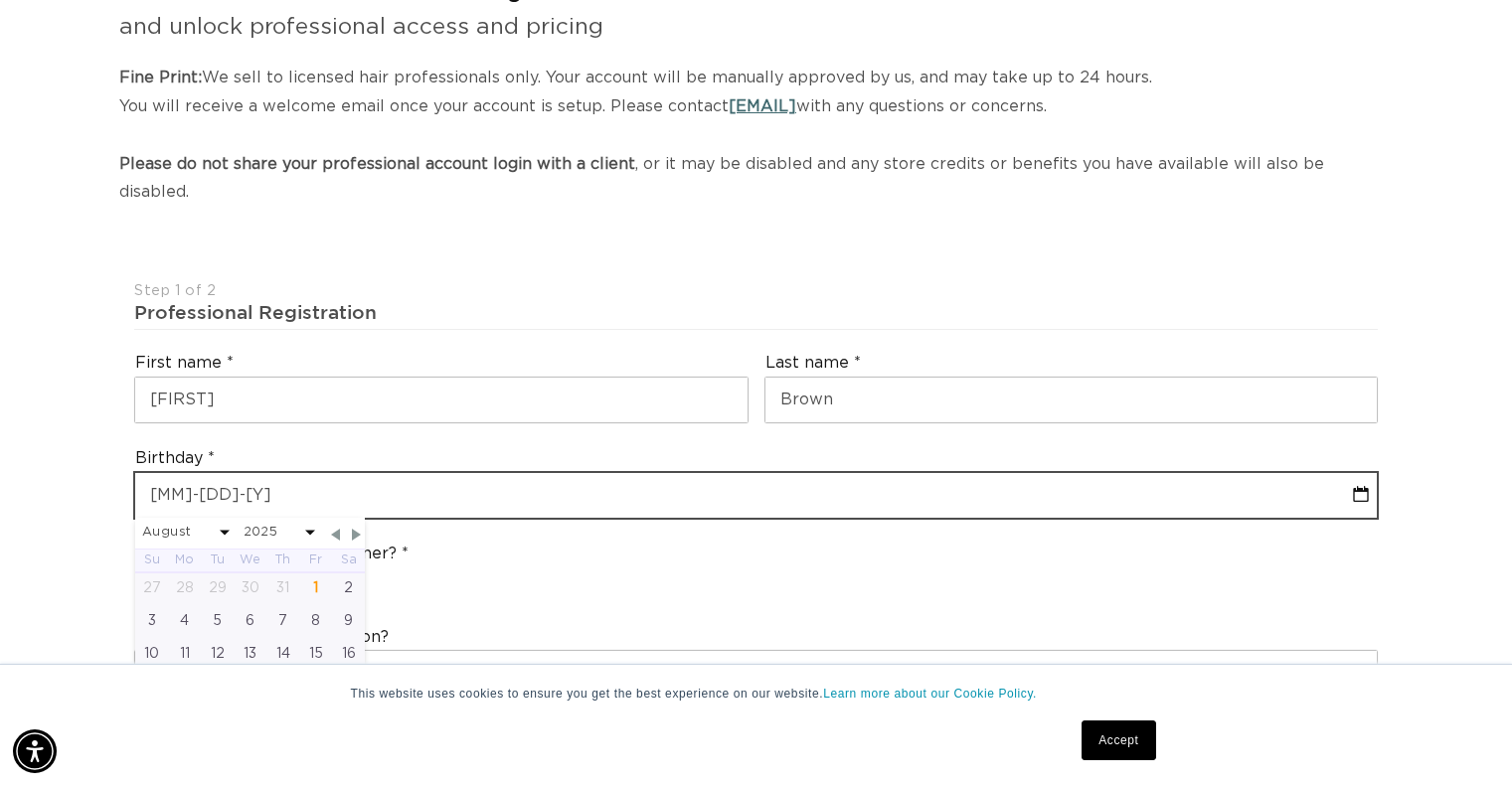 select on "7" 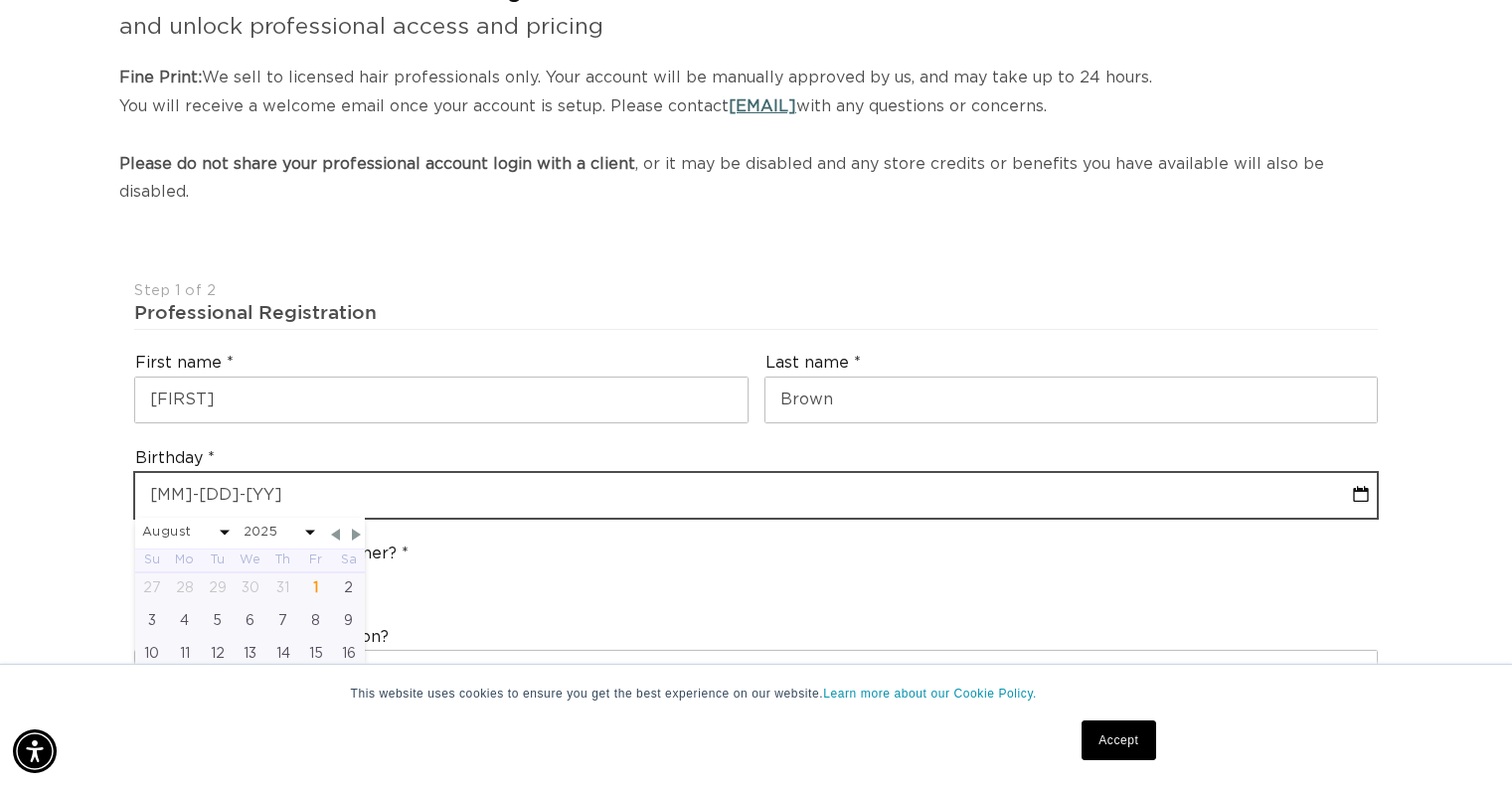 type on "[MM]-[DD]-[YYYY]" 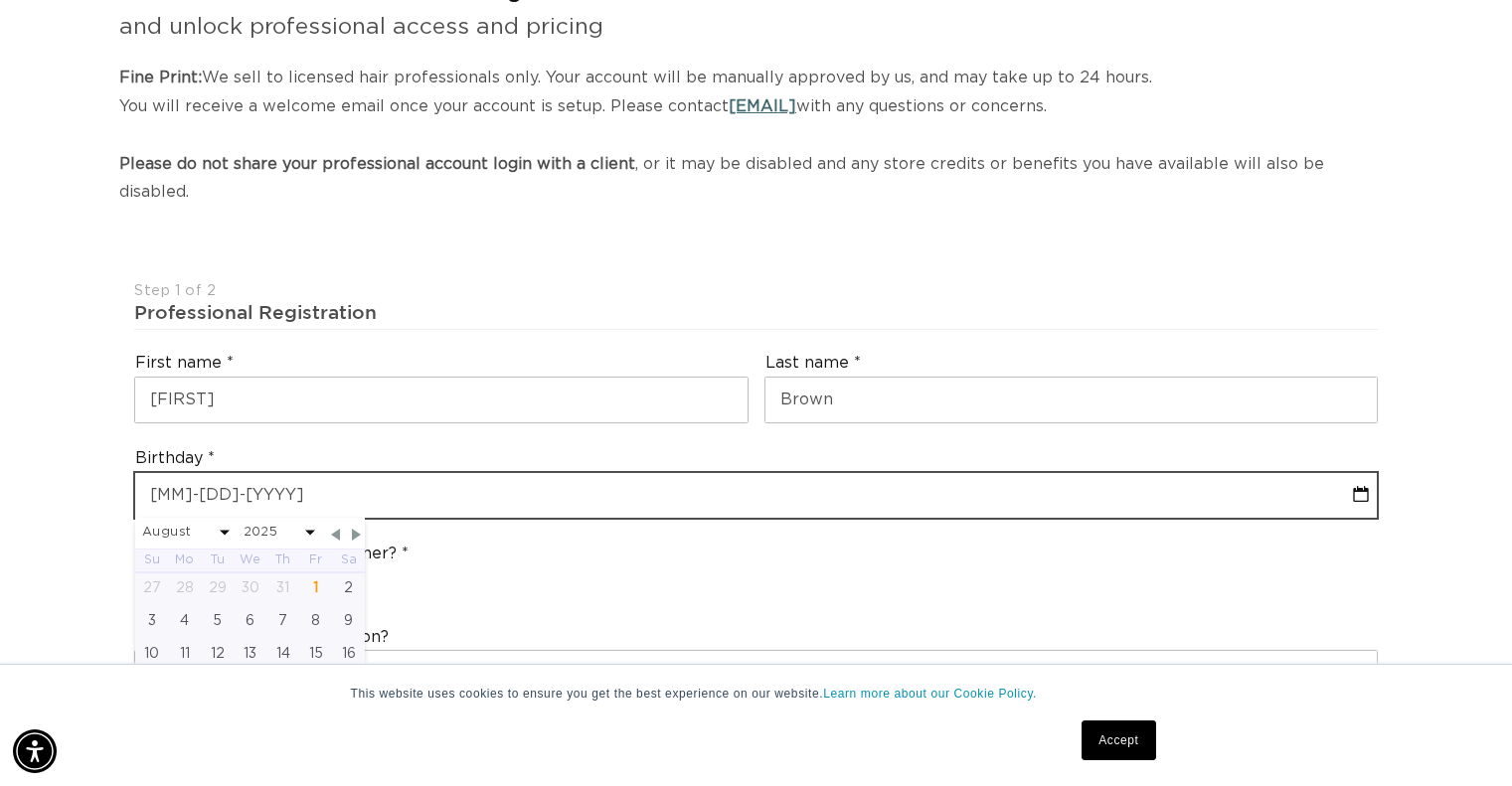 select on "5" 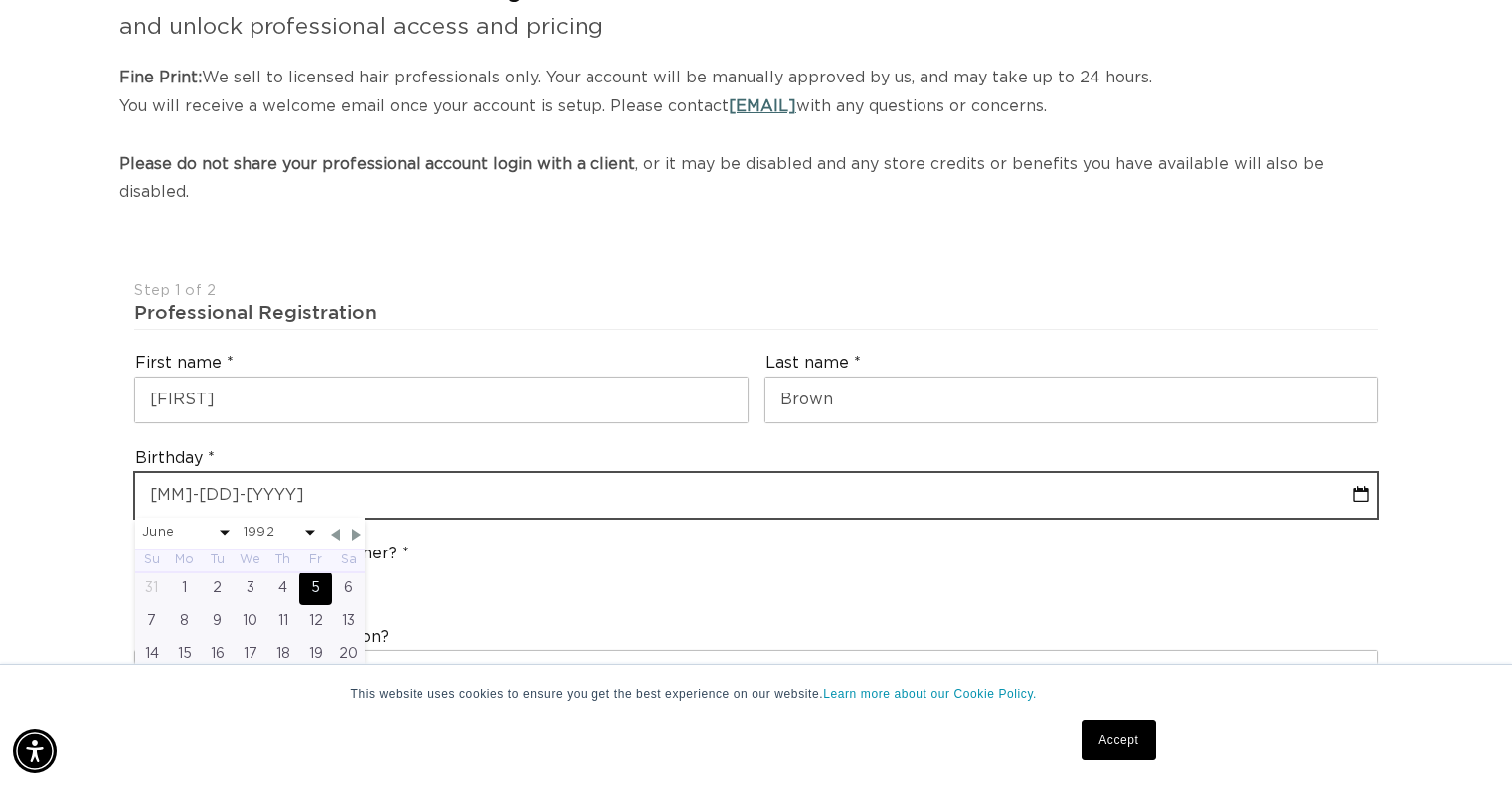 type on "[MM]-[DD]-[YYYY]" 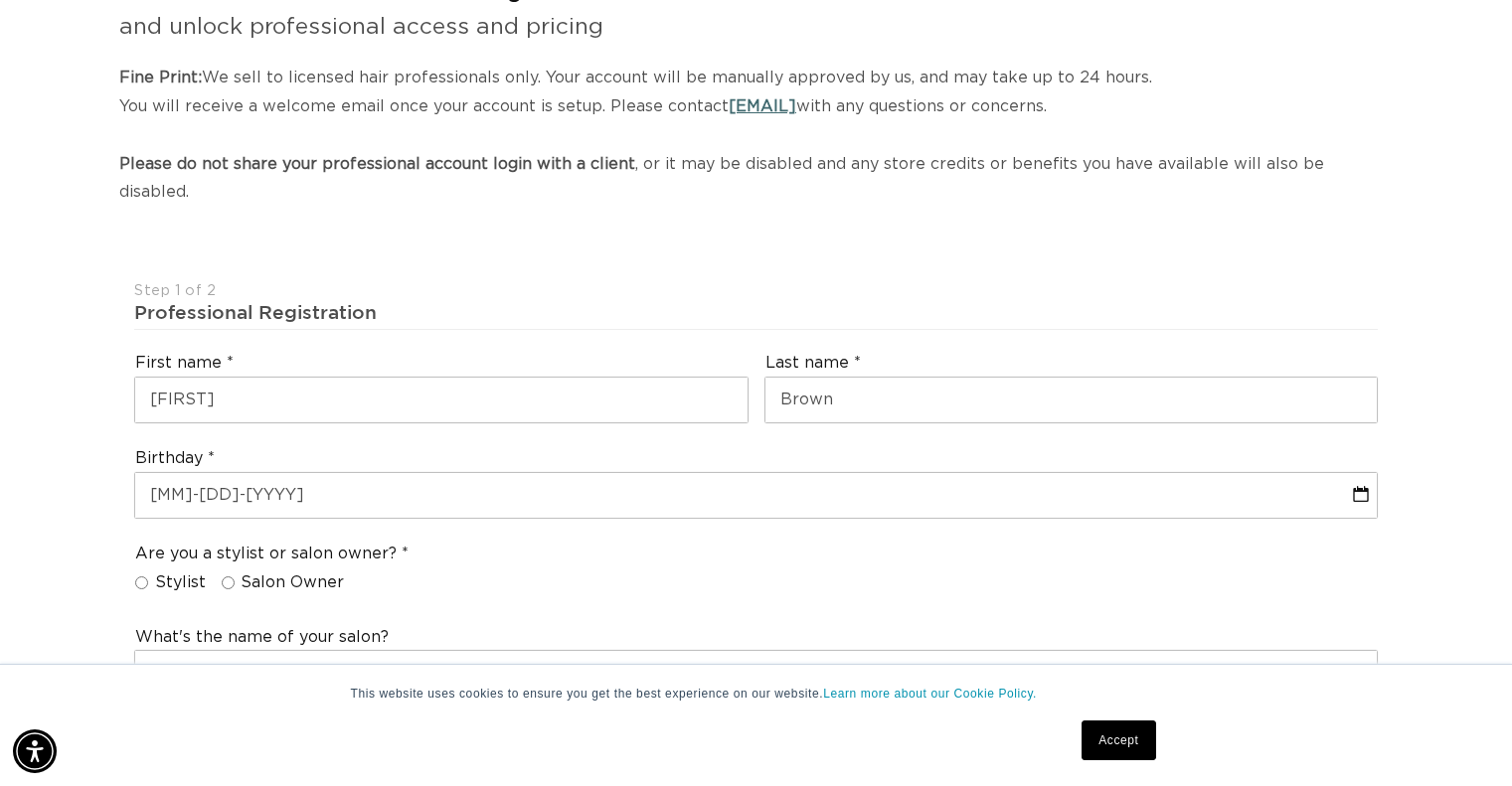 scroll, scrollTop: 0, scrollLeft: 2742, axis: horizontal 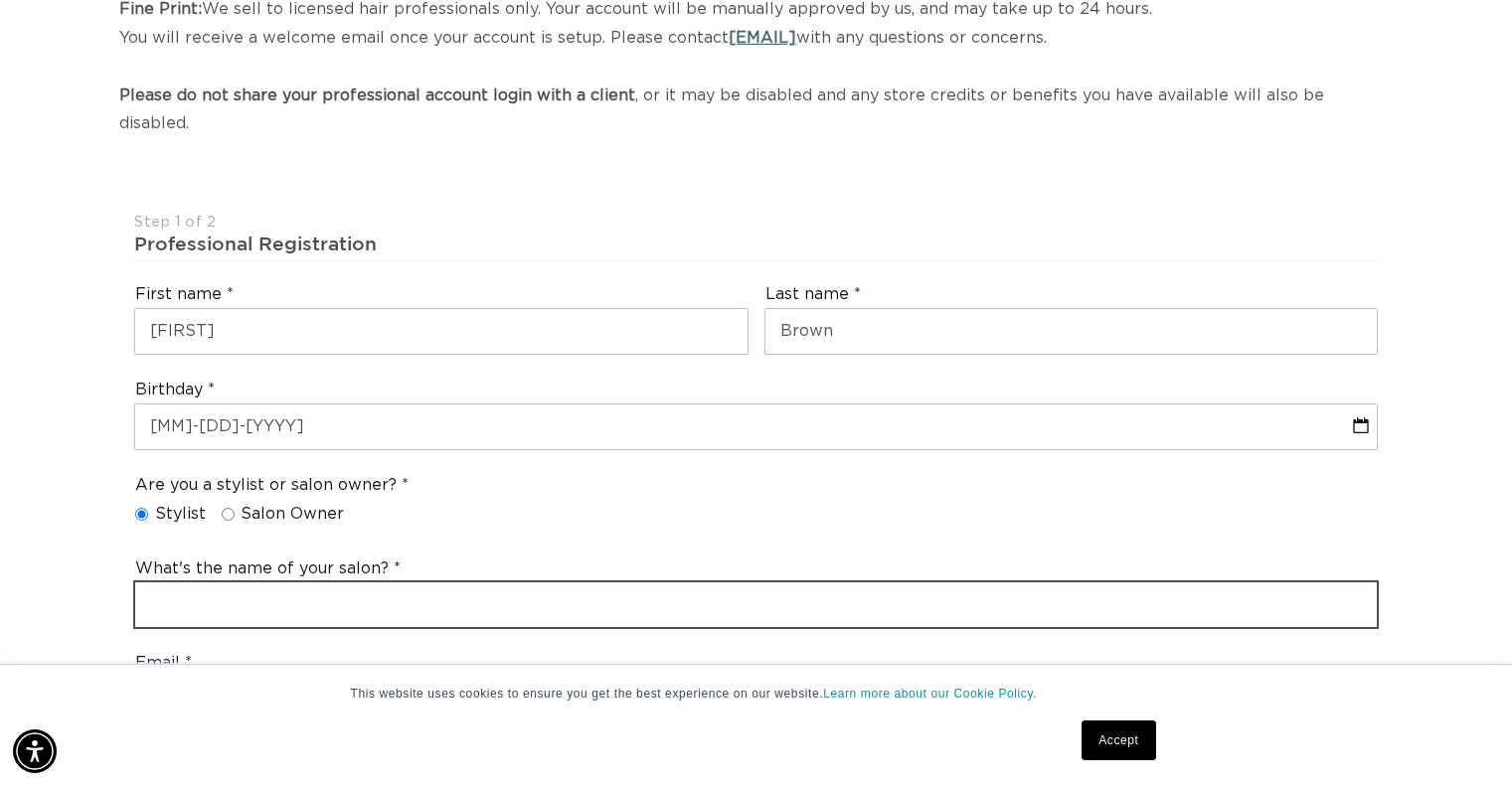 click at bounding box center (756, 604) 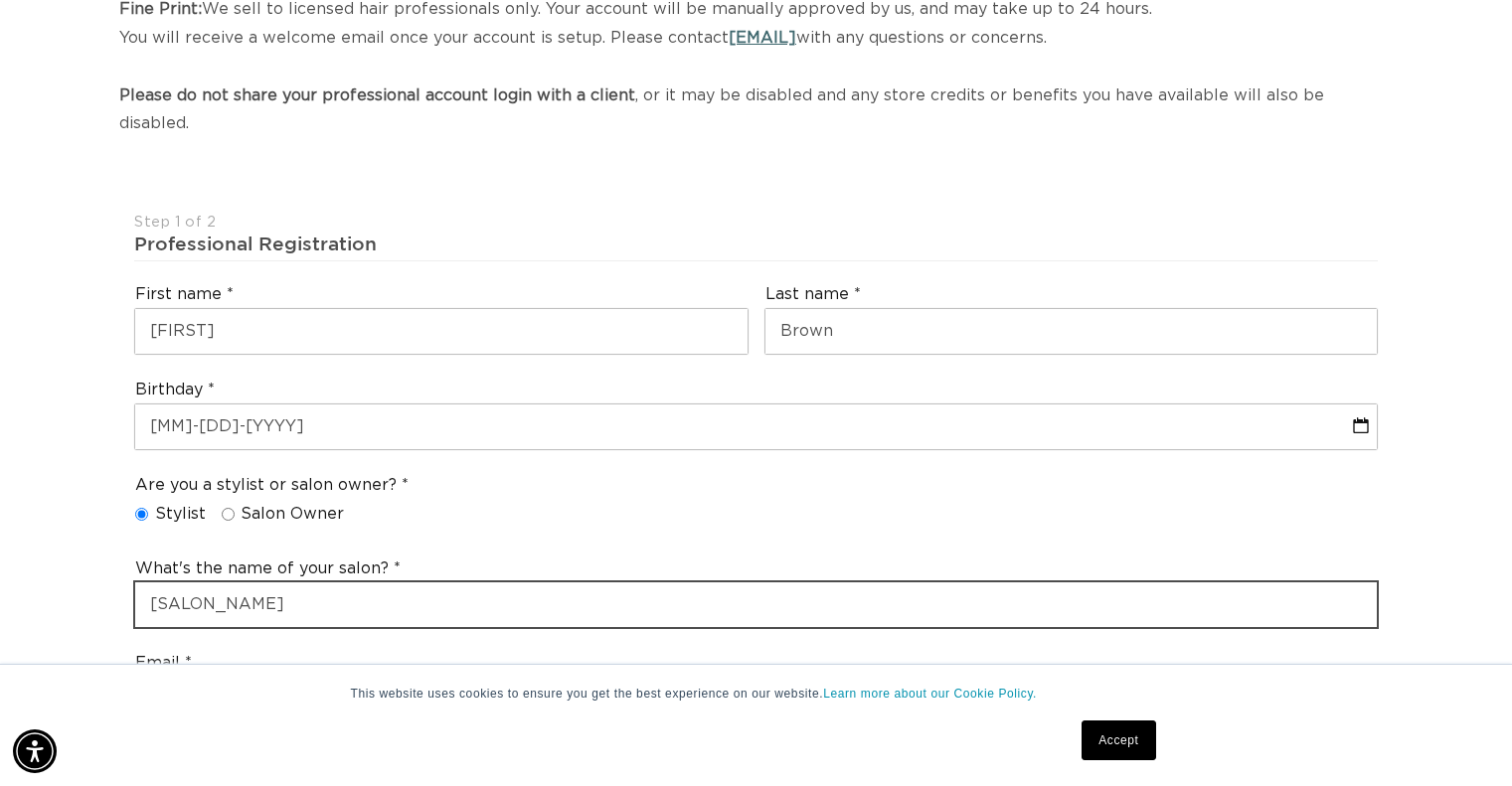 scroll, scrollTop: 0, scrollLeft: 0, axis: both 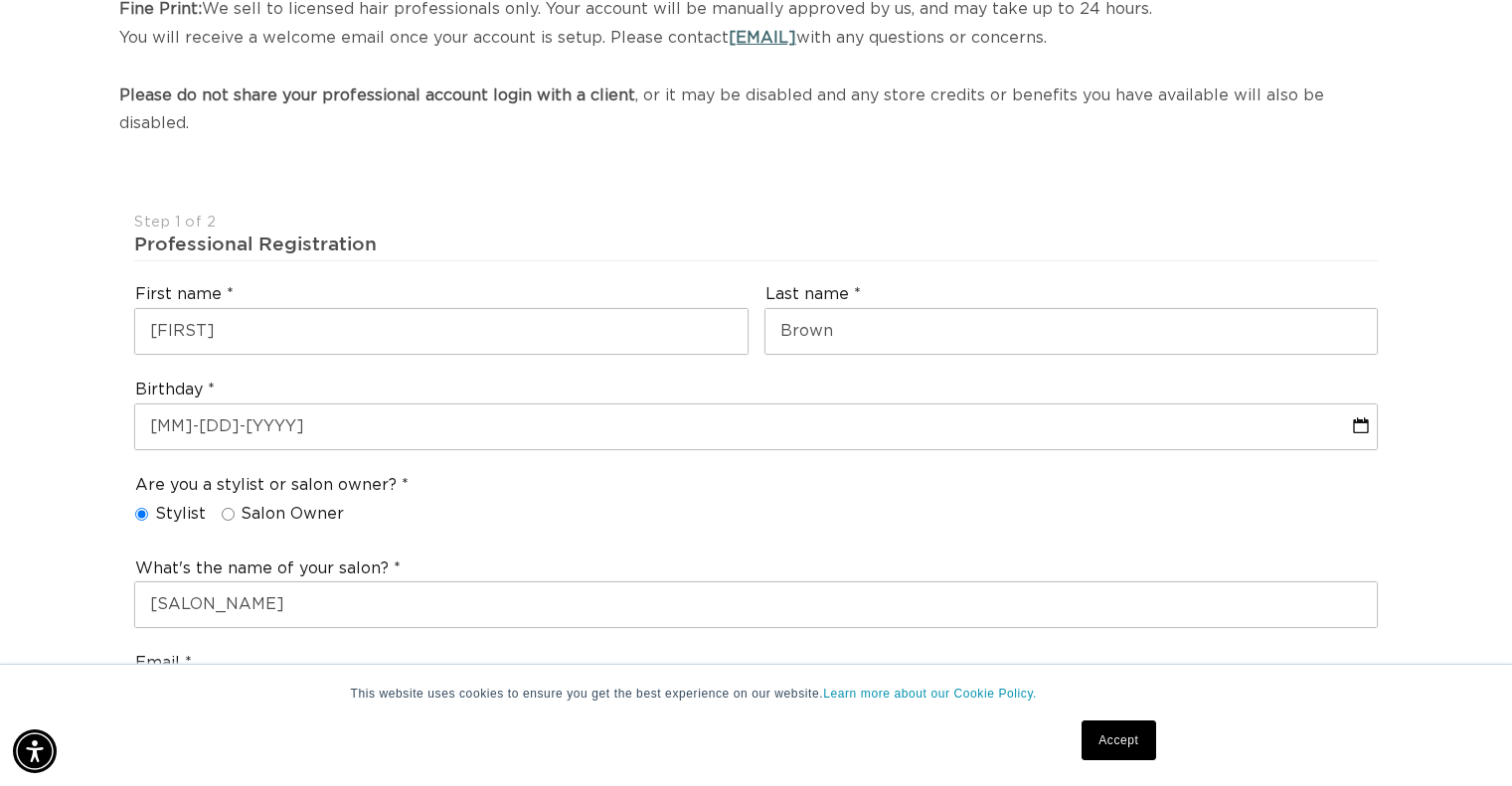 type on "[USERNAME]@[DOMAIN].com" 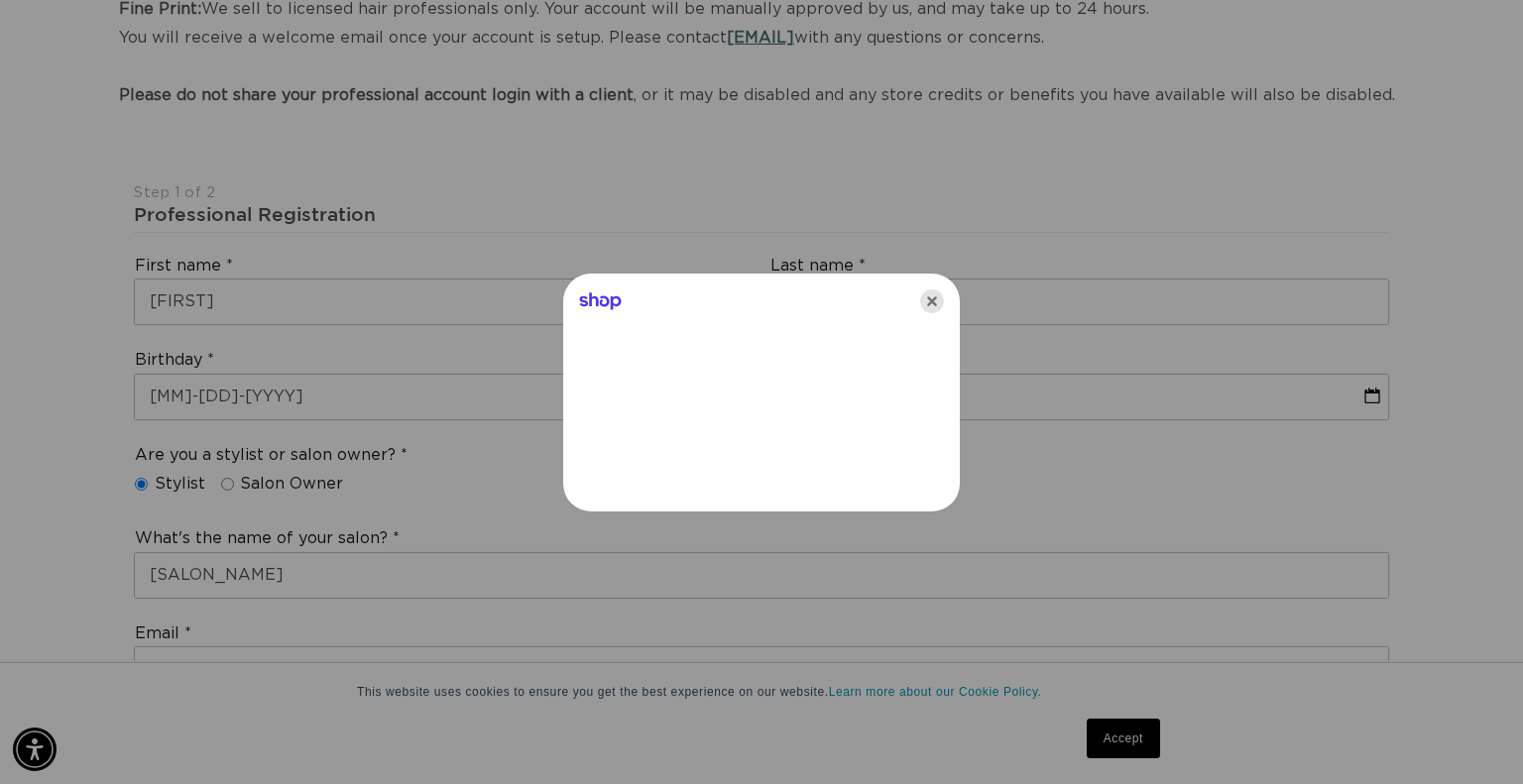 click 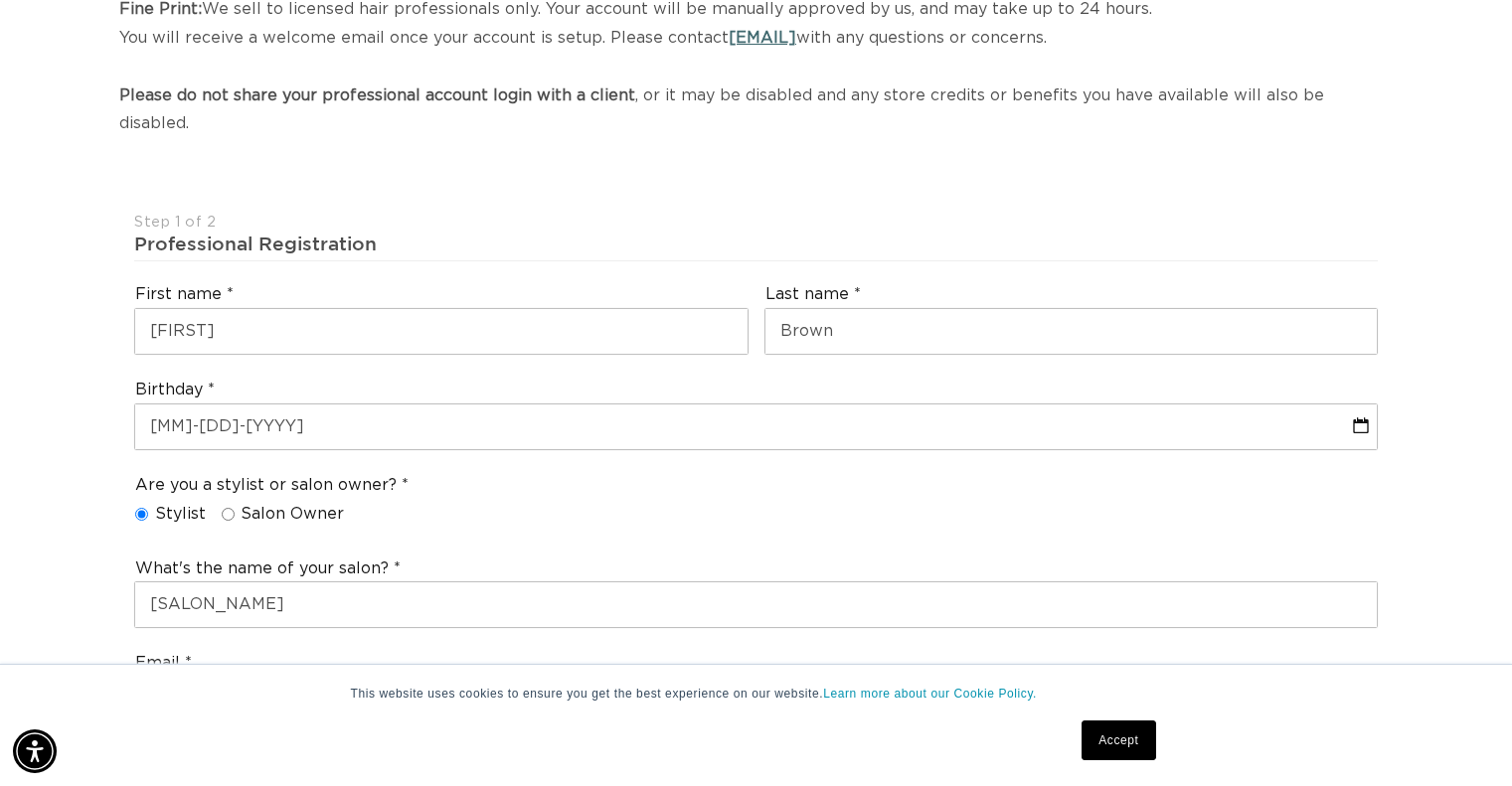 scroll, scrollTop: 0, scrollLeft: 0, axis: both 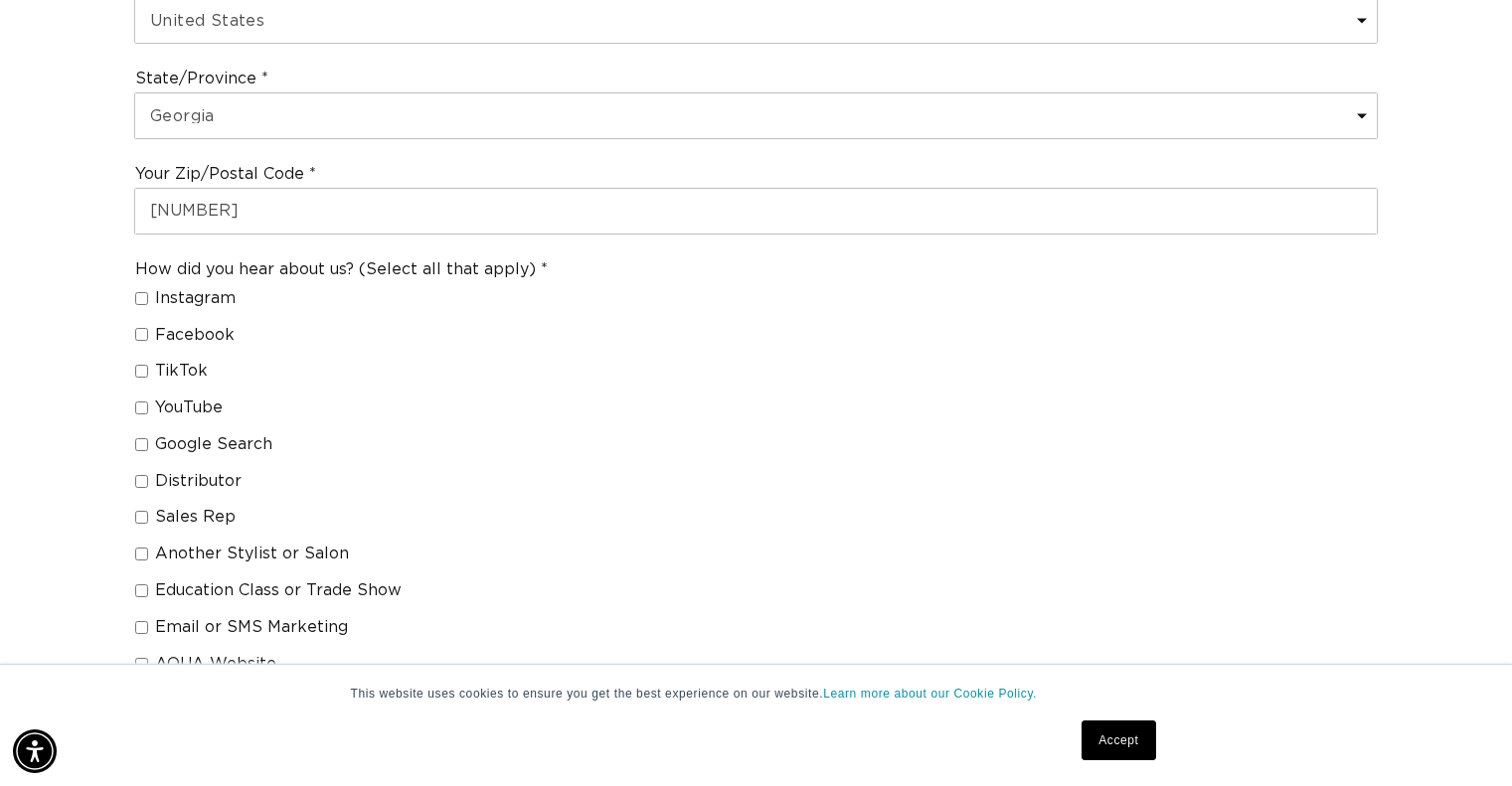 click on "Facebook" at bounding box center [333, 335] 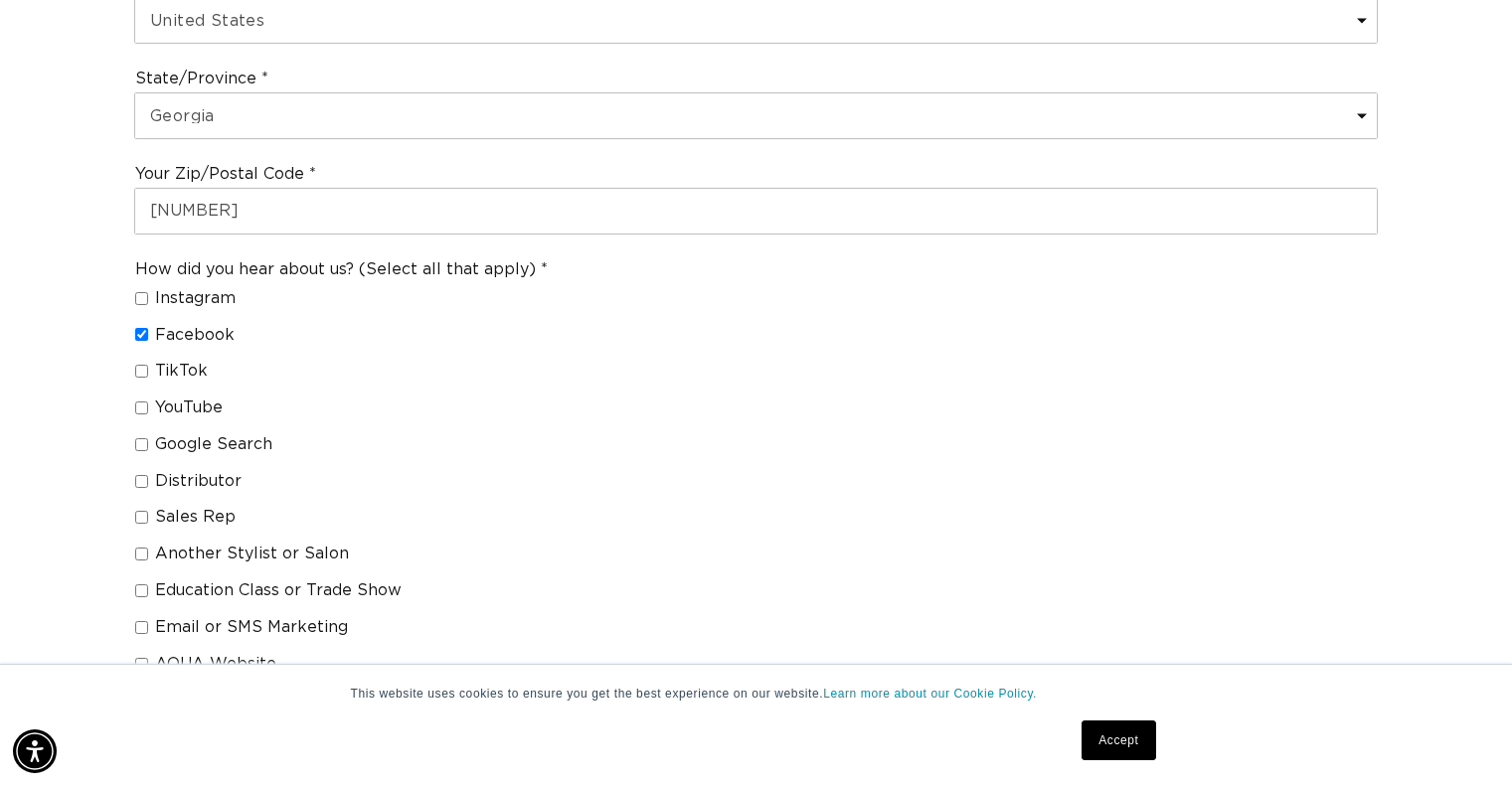 checkbox on "true" 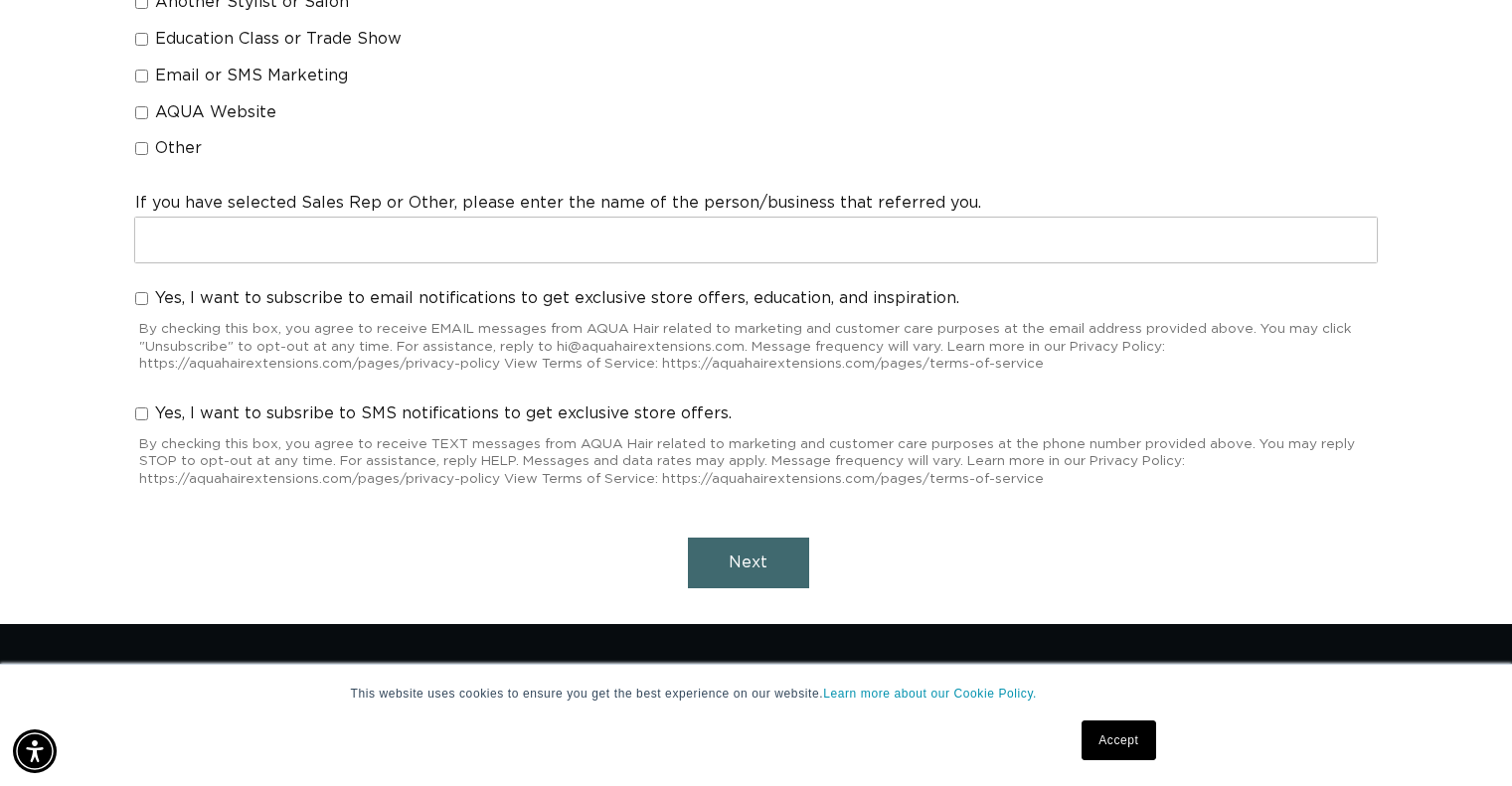 scroll, scrollTop: 1896, scrollLeft: 0, axis: vertical 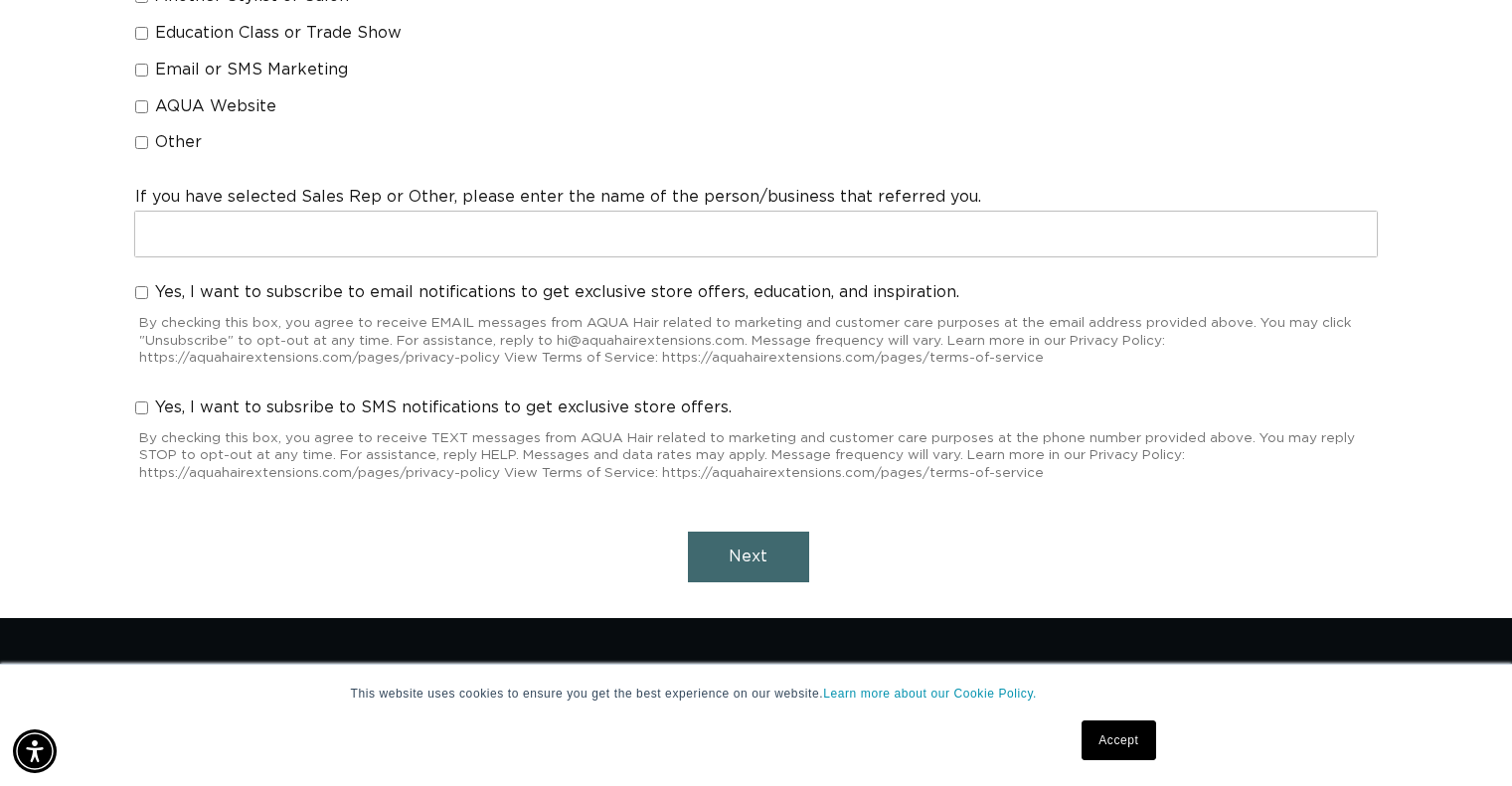click on "Yes, I want to subscribe to email notifications to get exclusive store offers, education, and inspiration." at bounding box center [141, 292] 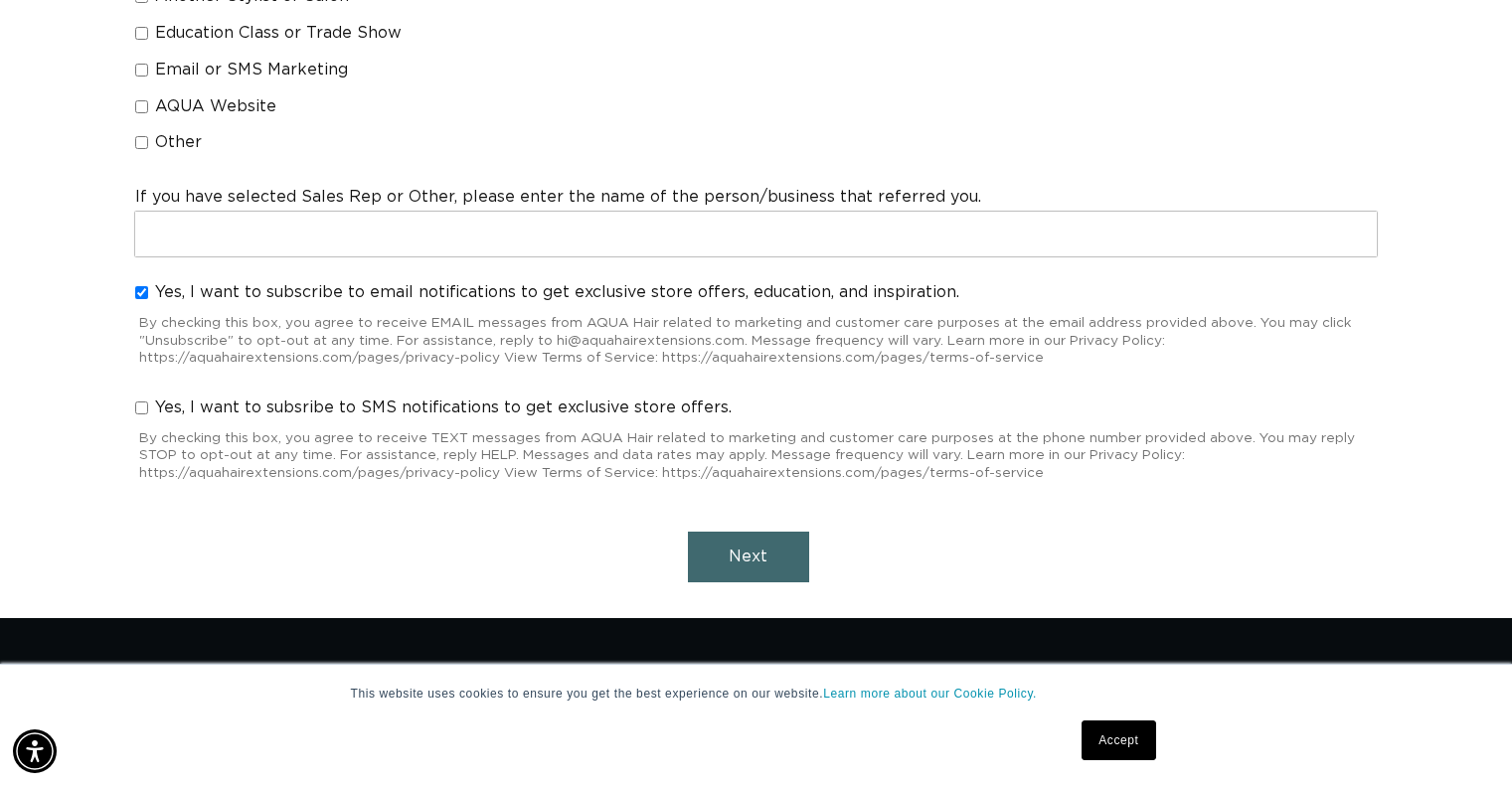 checkbox on "true" 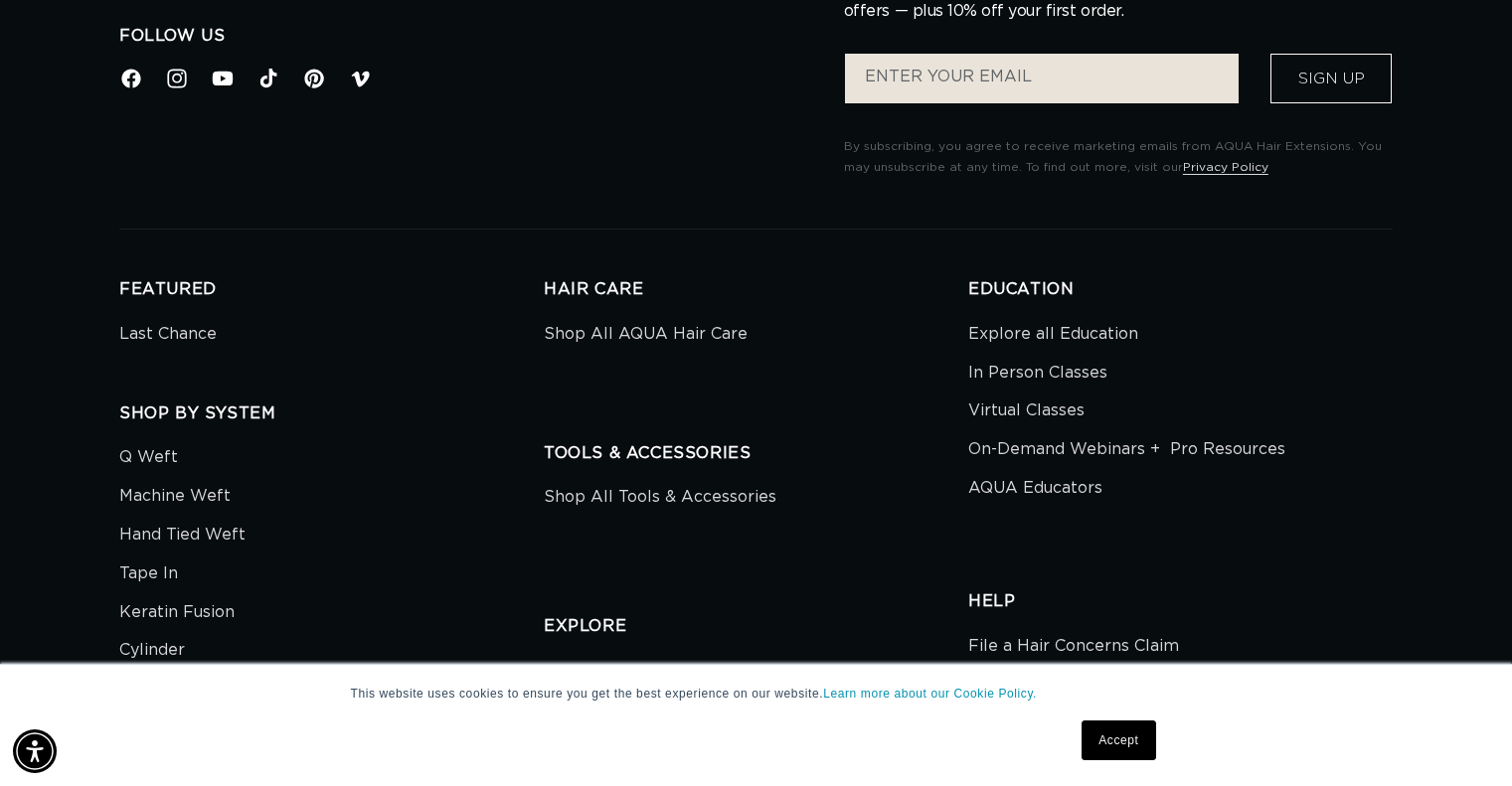 scroll, scrollTop: 348, scrollLeft: 0, axis: vertical 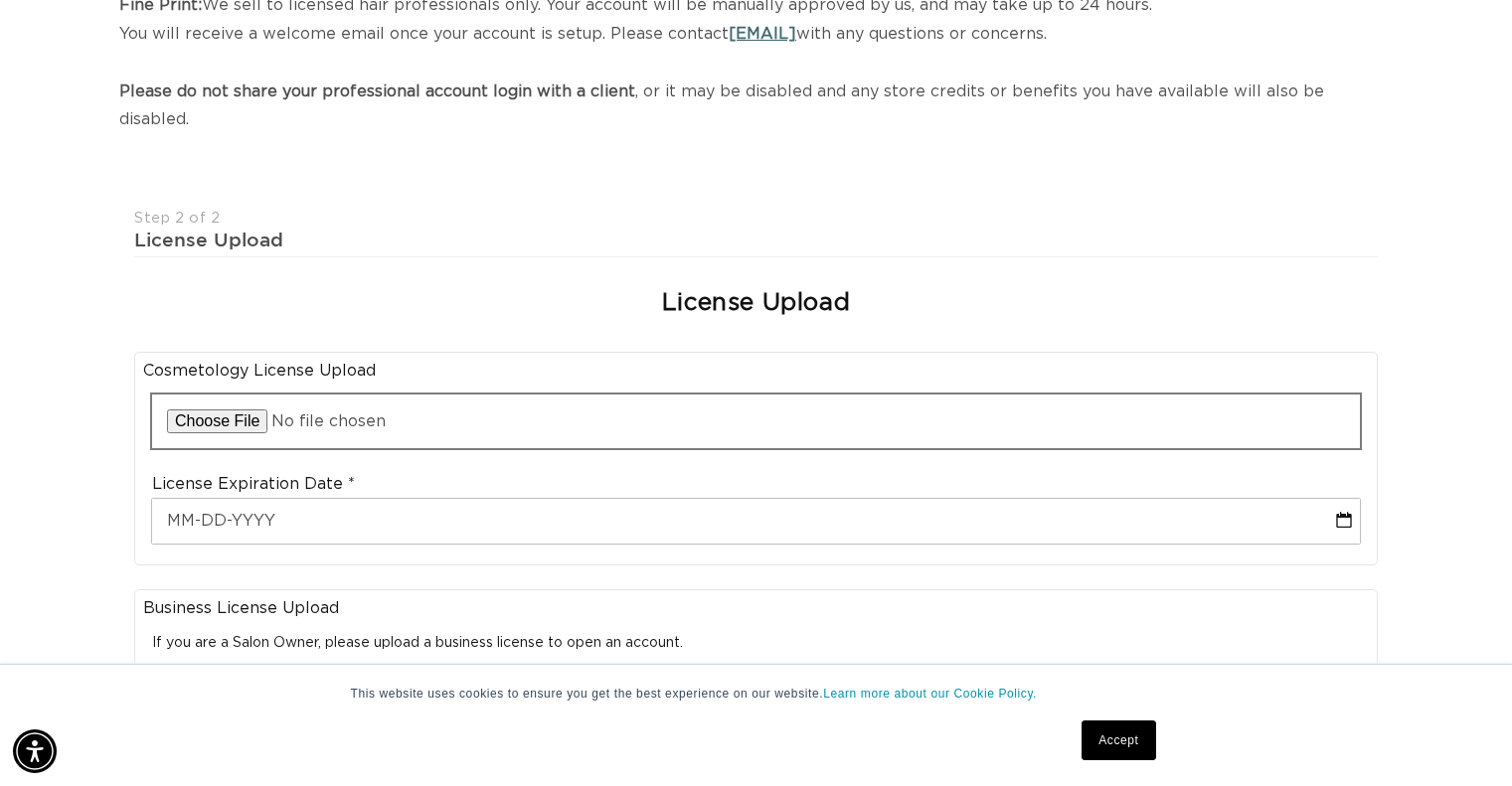 click at bounding box center [756, 421] 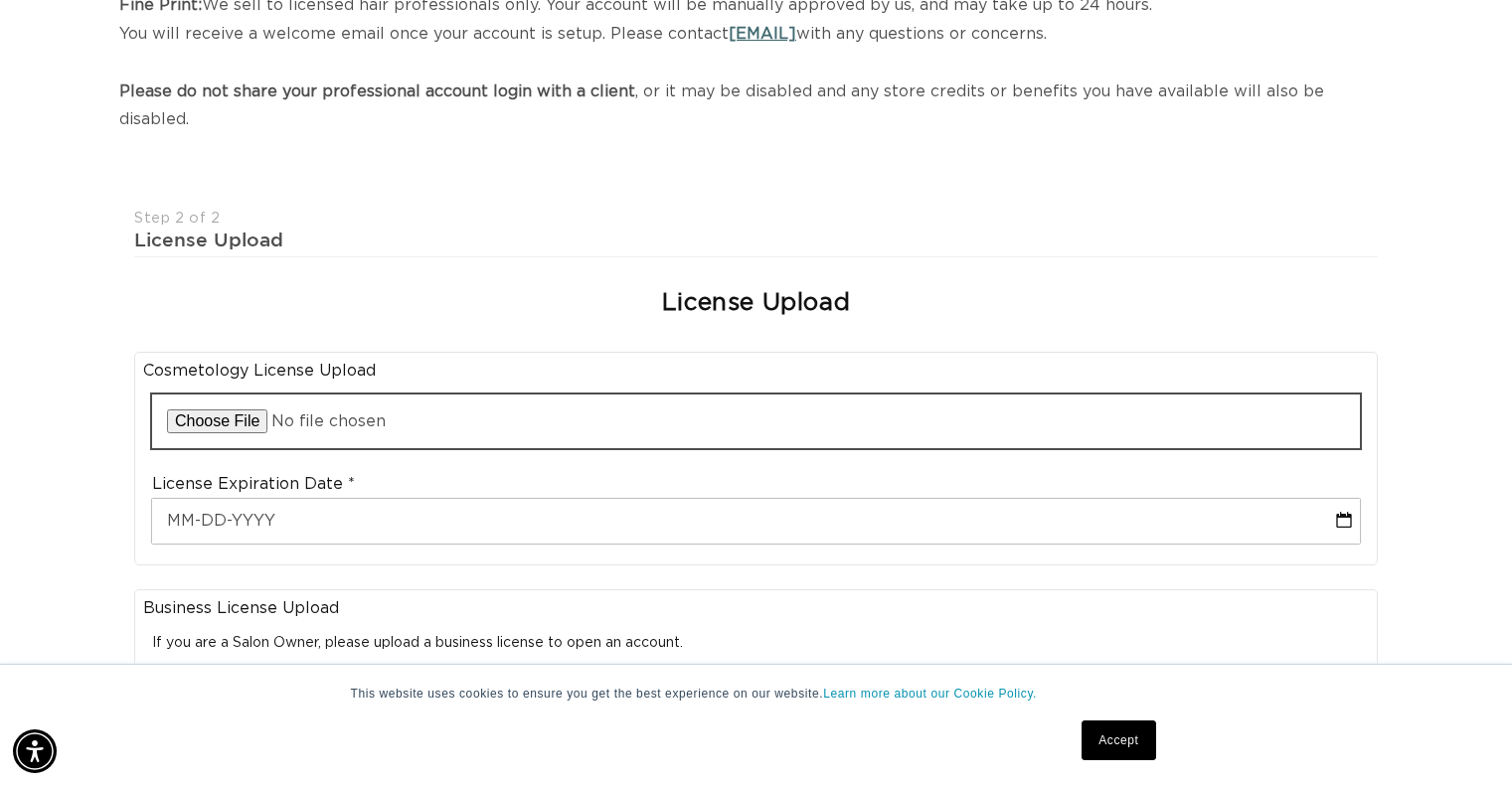 type on "C:\fakepath\CO121218 (1).pdf" 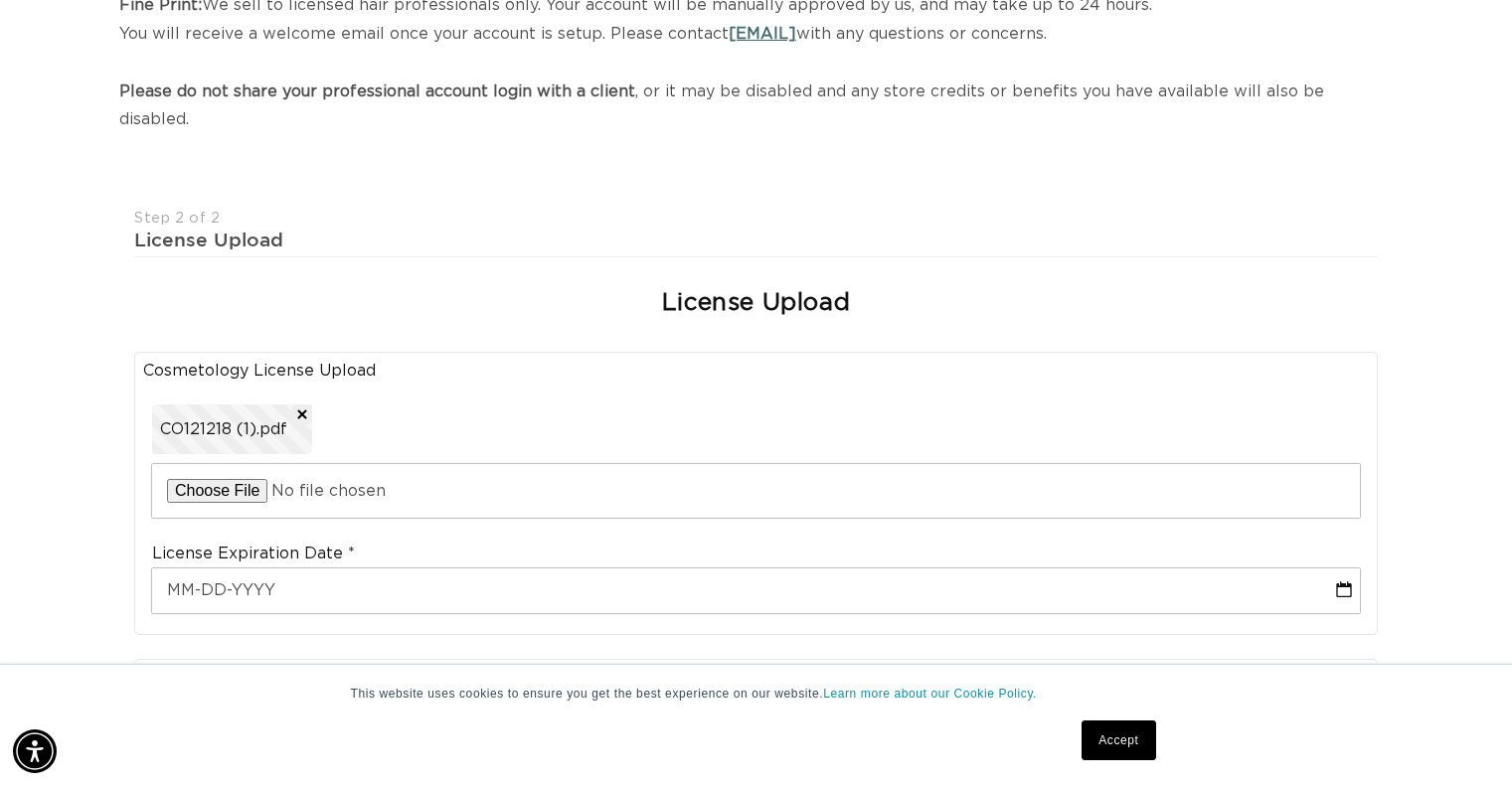 scroll, scrollTop: 0, scrollLeft: 1371, axis: horizontal 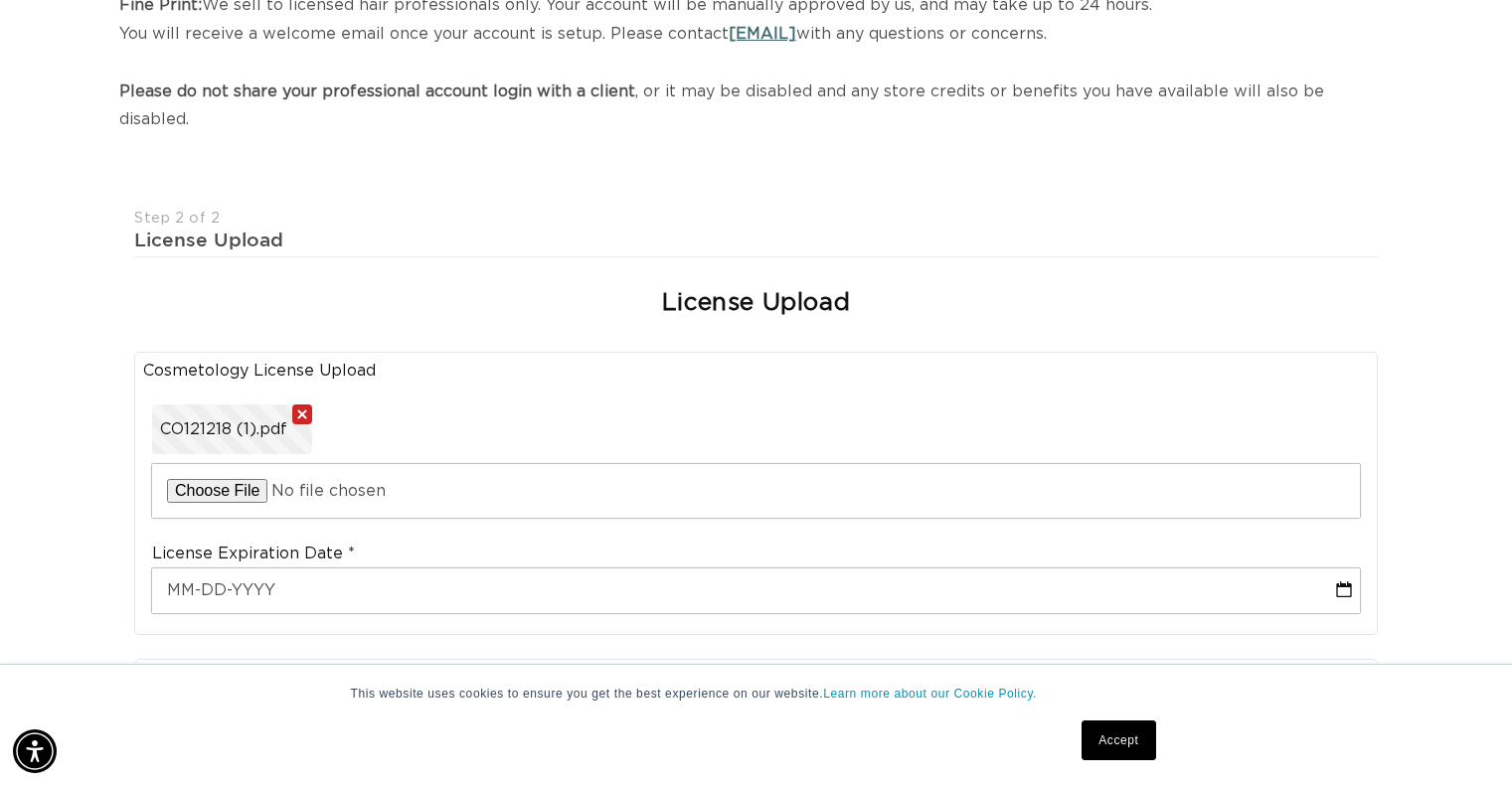 click at bounding box center [302, 414] 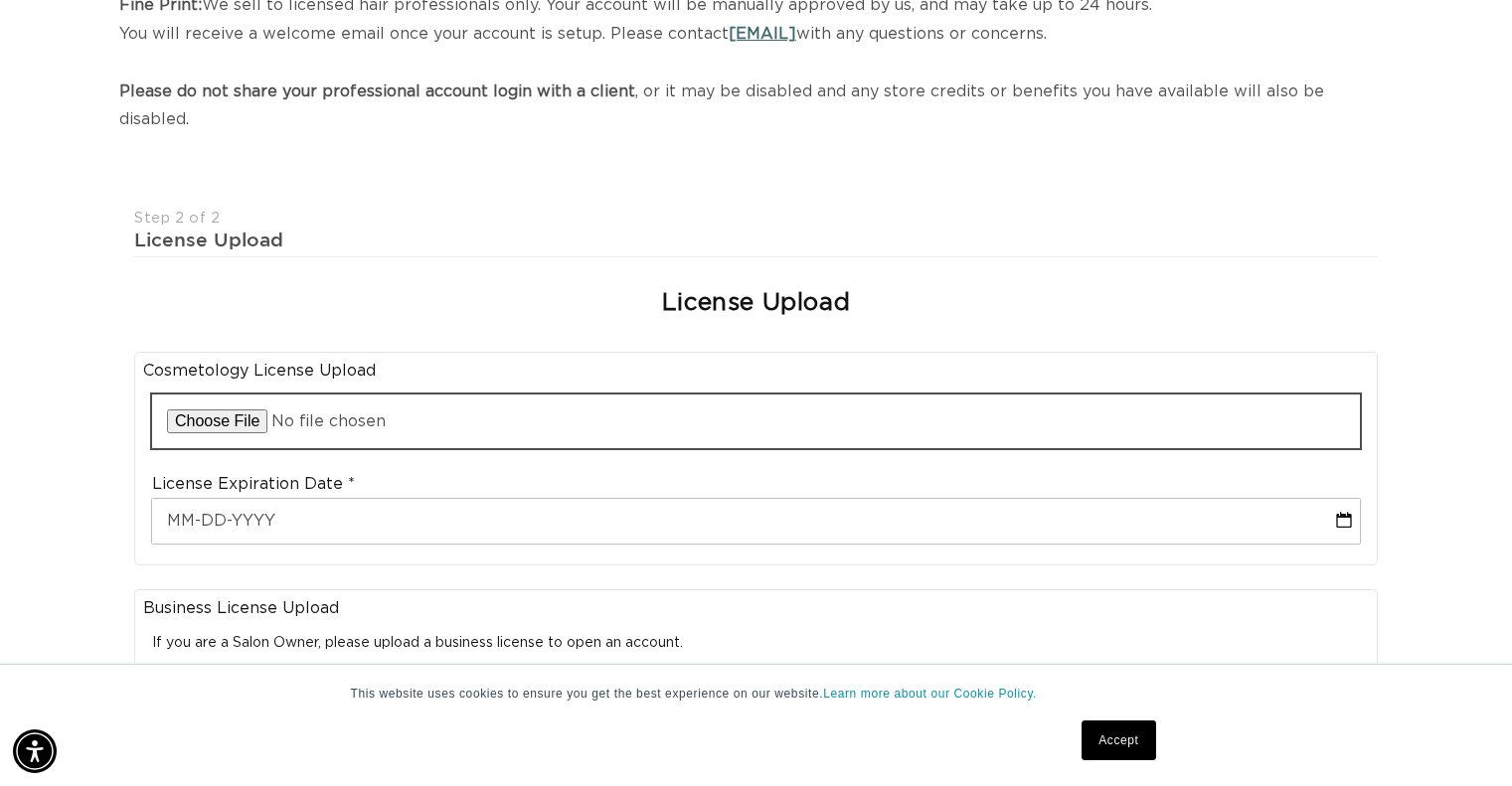 click at bounding box center [756, 421] 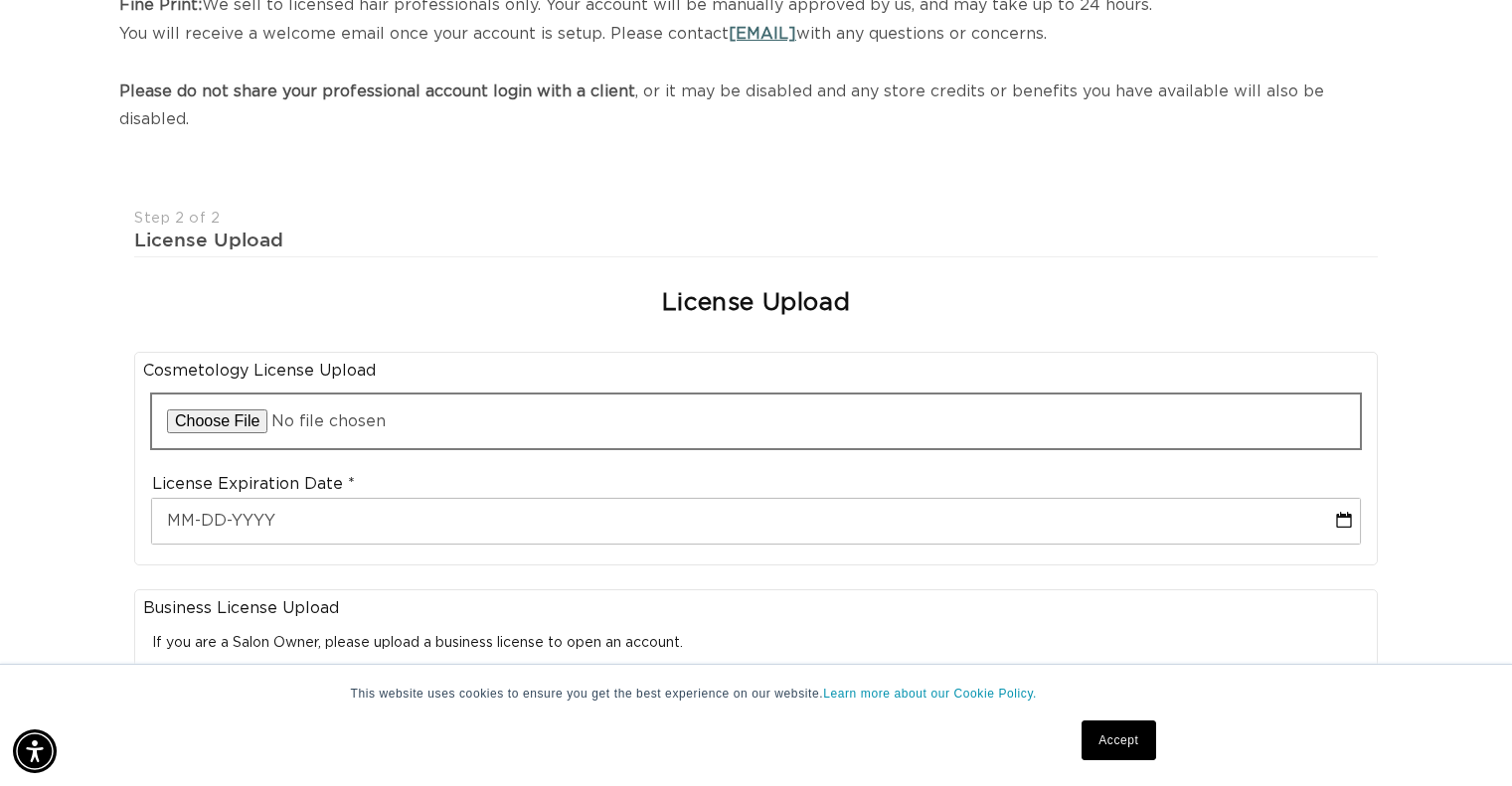 scroll, scrollTop: 0, scrollLeft: 1371, axis: horizontal 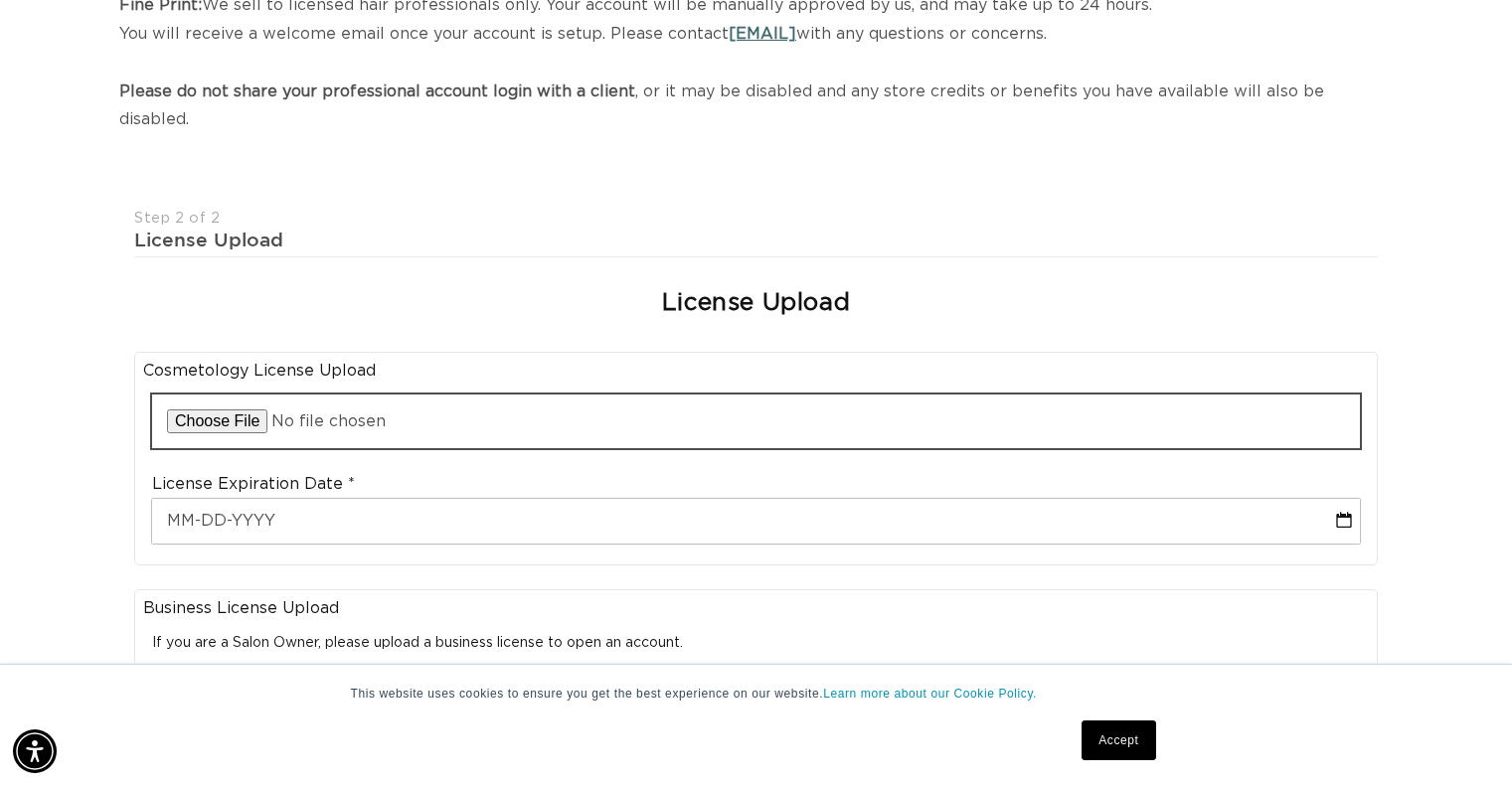 type on "C:\fakepath\CO121218_[FIRST] [LAST]_[DATE] [TIME].pdf" 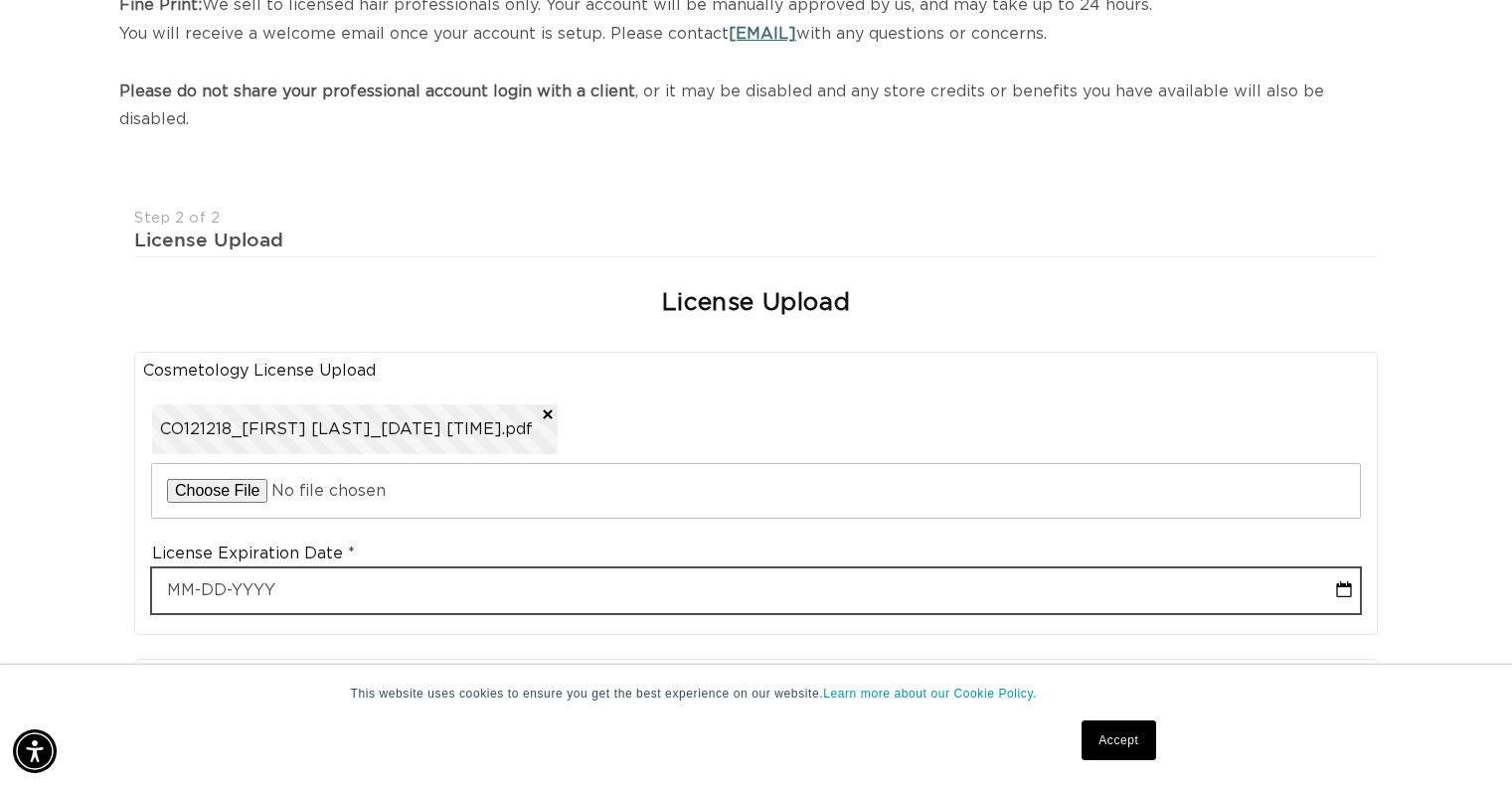 select on "7" 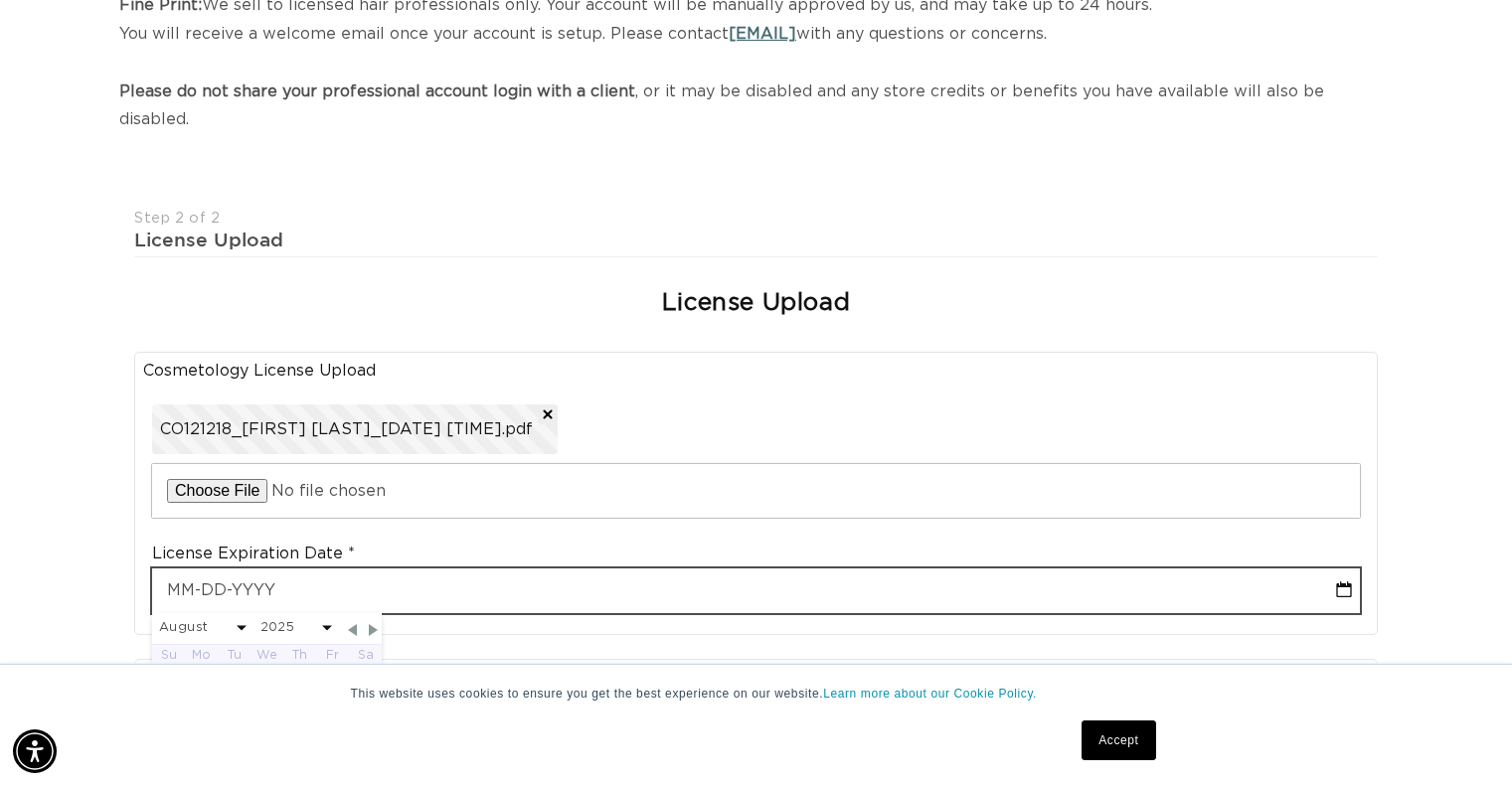 click at bounding box center (756, 590) 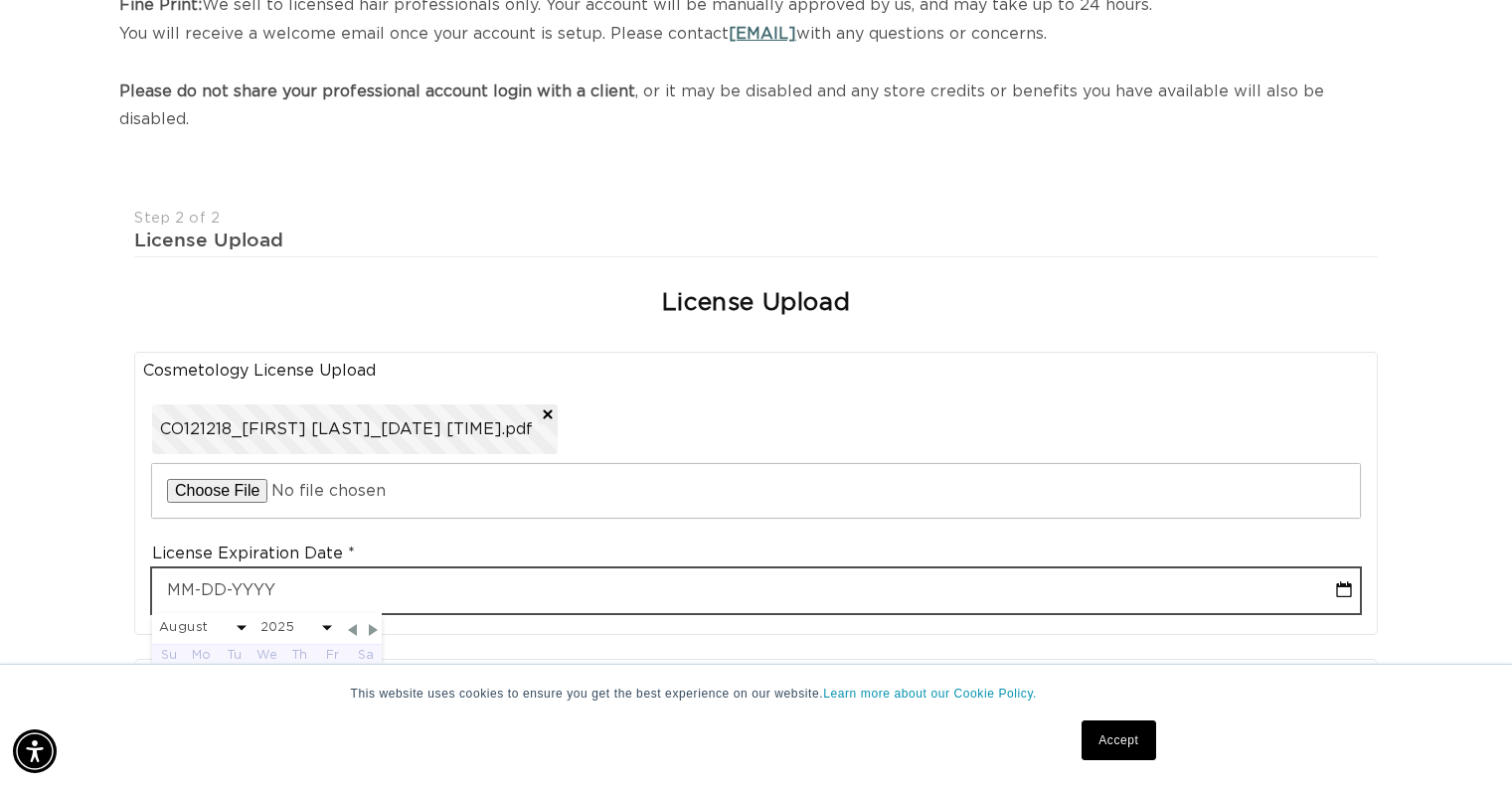 type on "0" 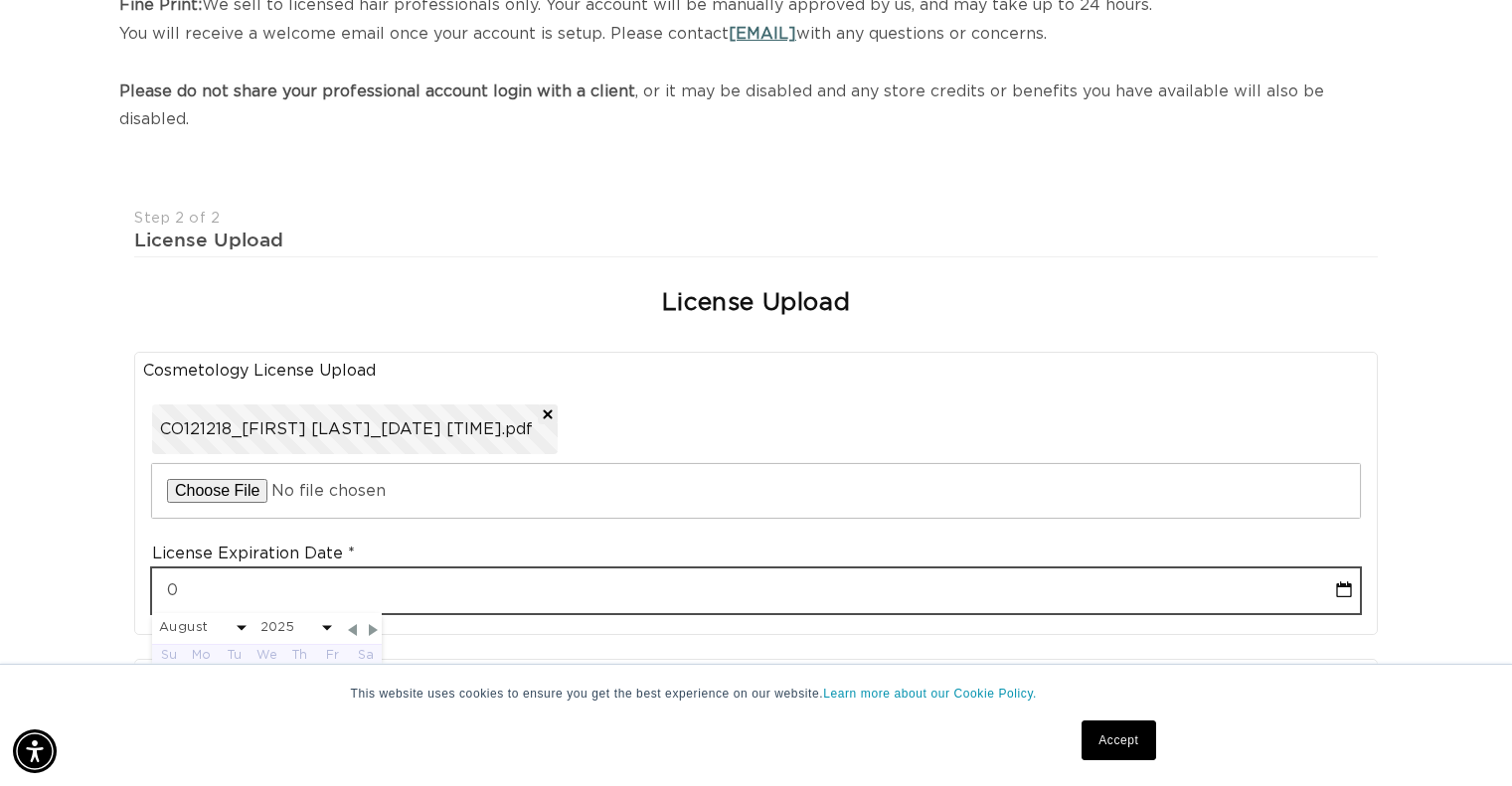 select on "7" 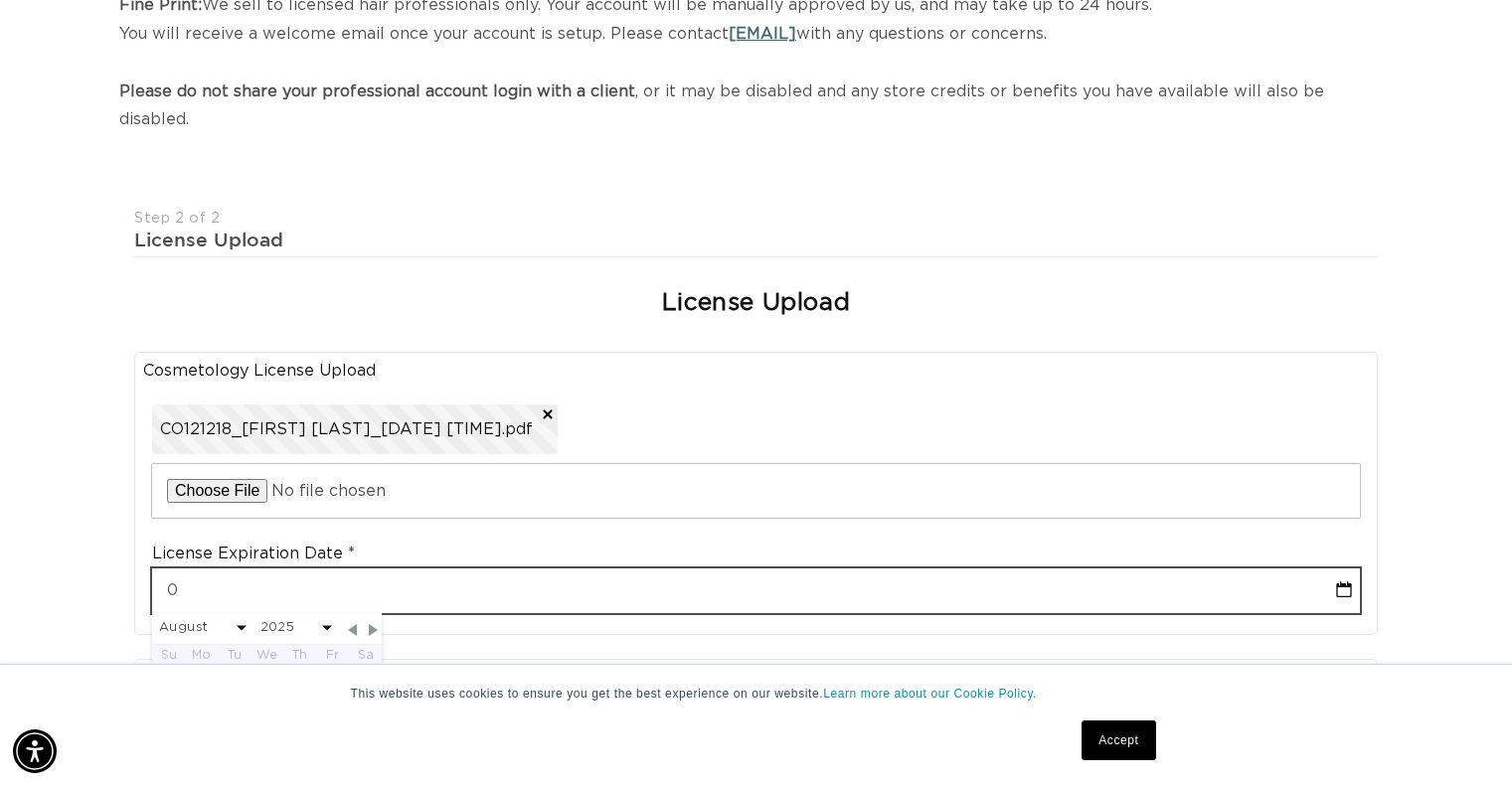 type on "[MM]" 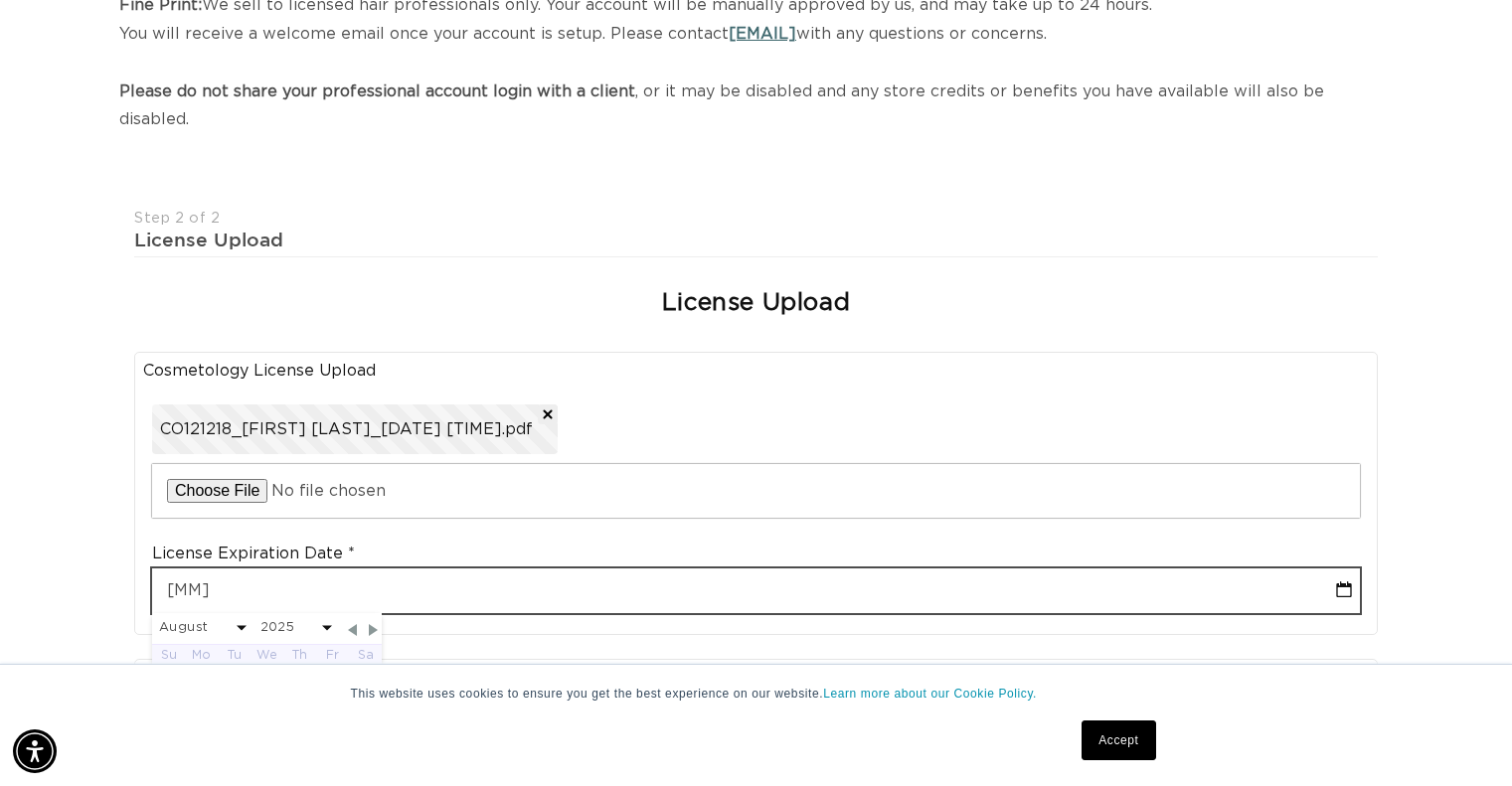 select on "7" 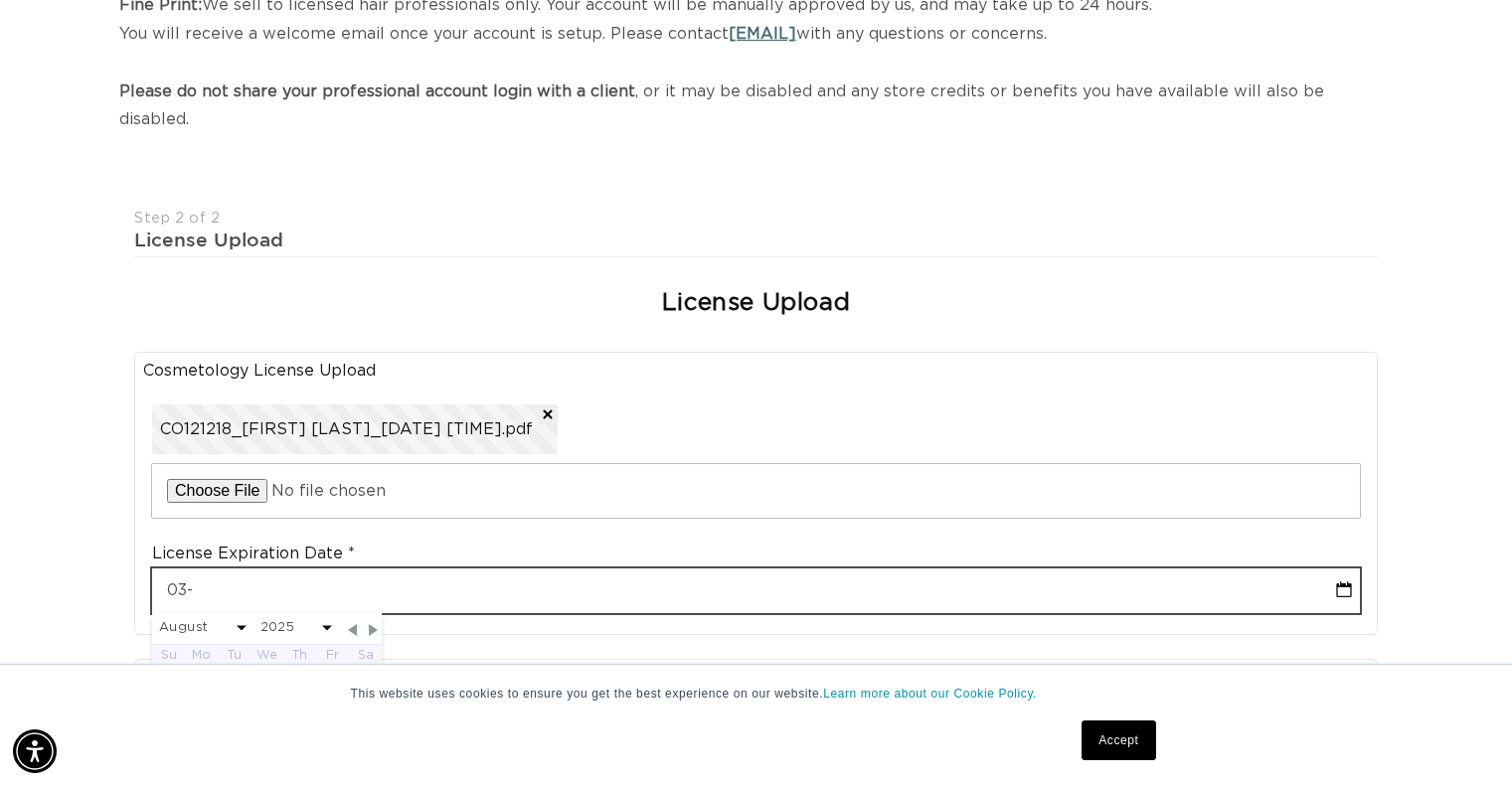 select on "7" 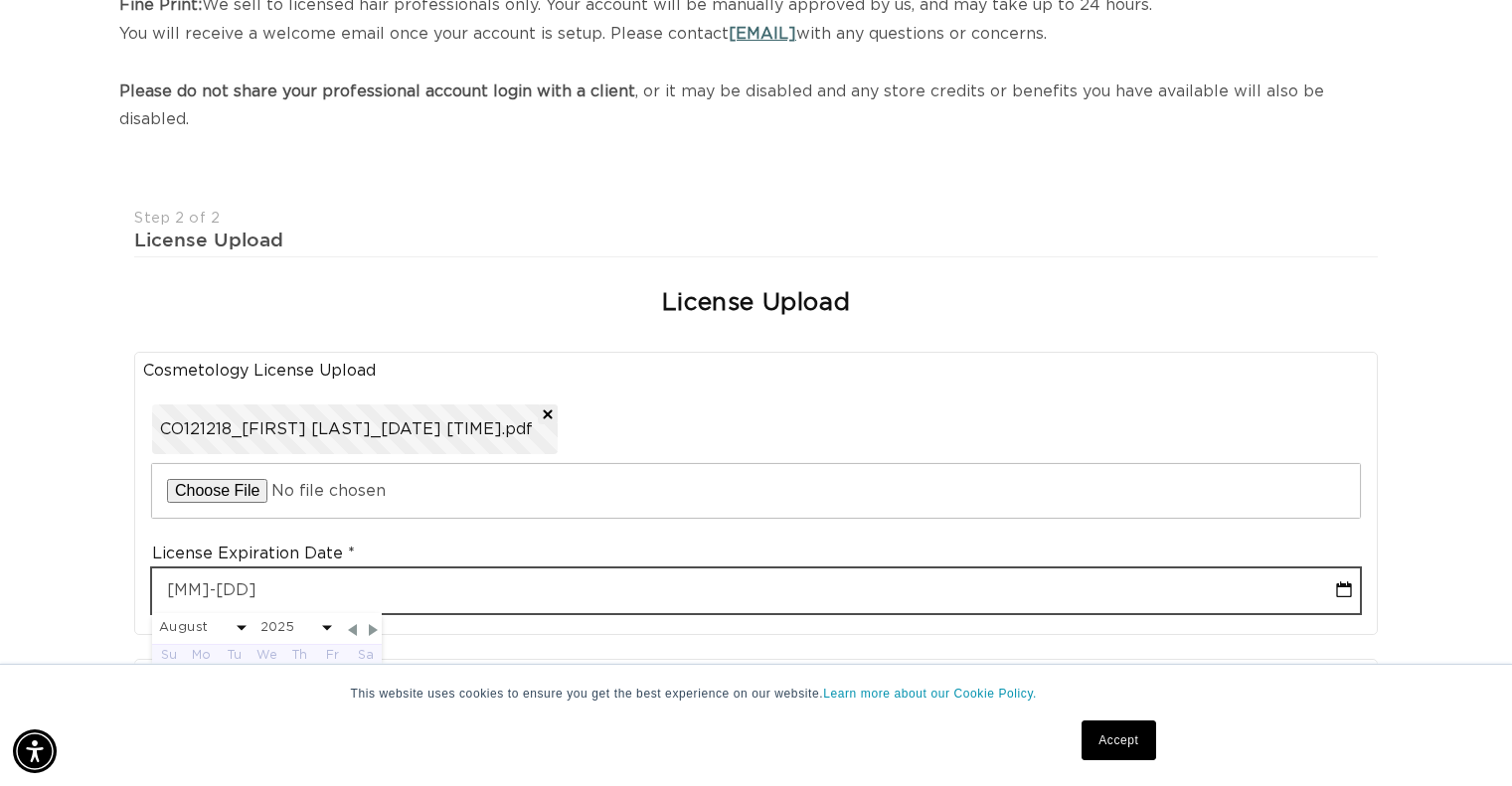 select on "7" 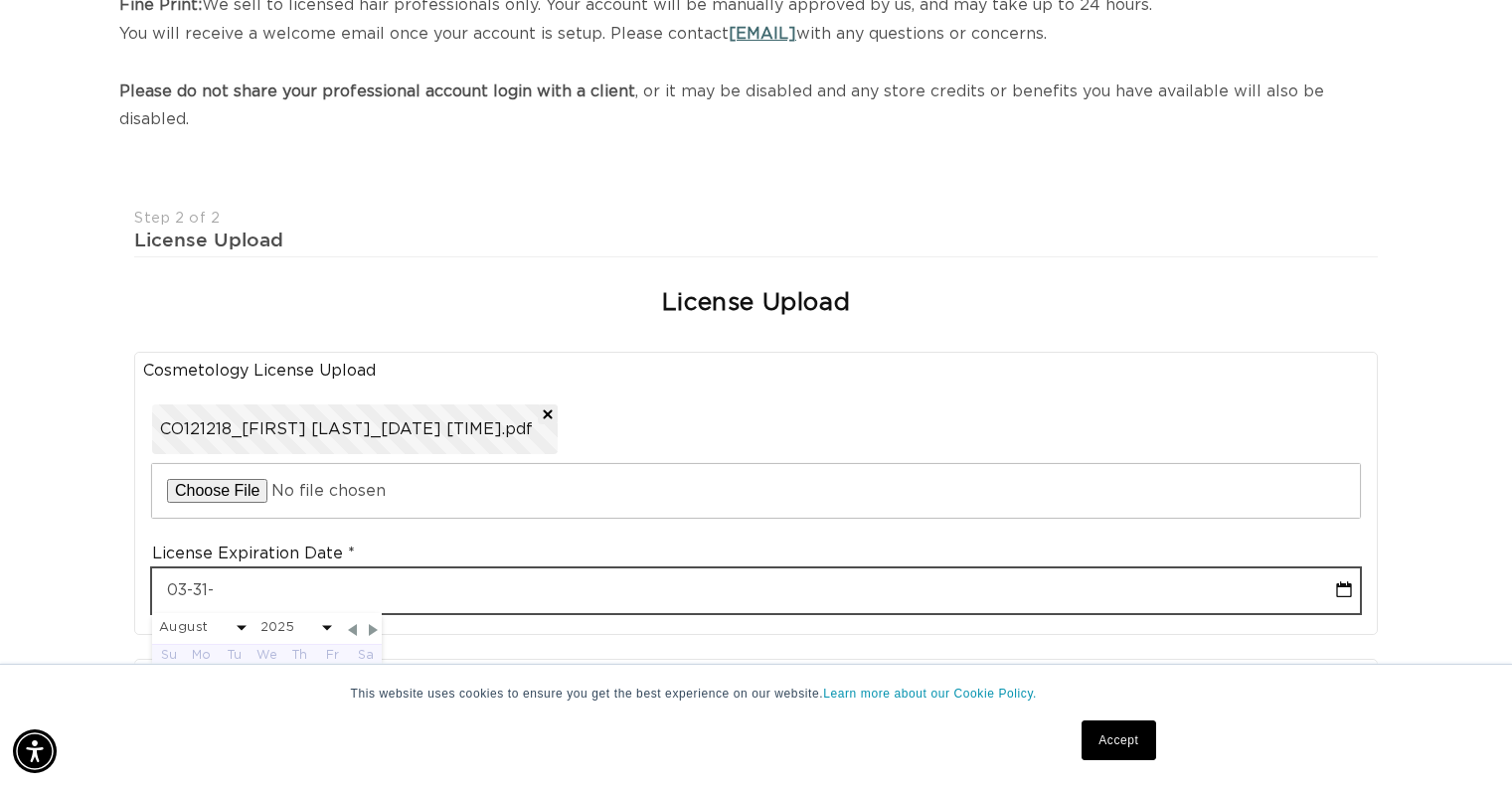 select on "7" 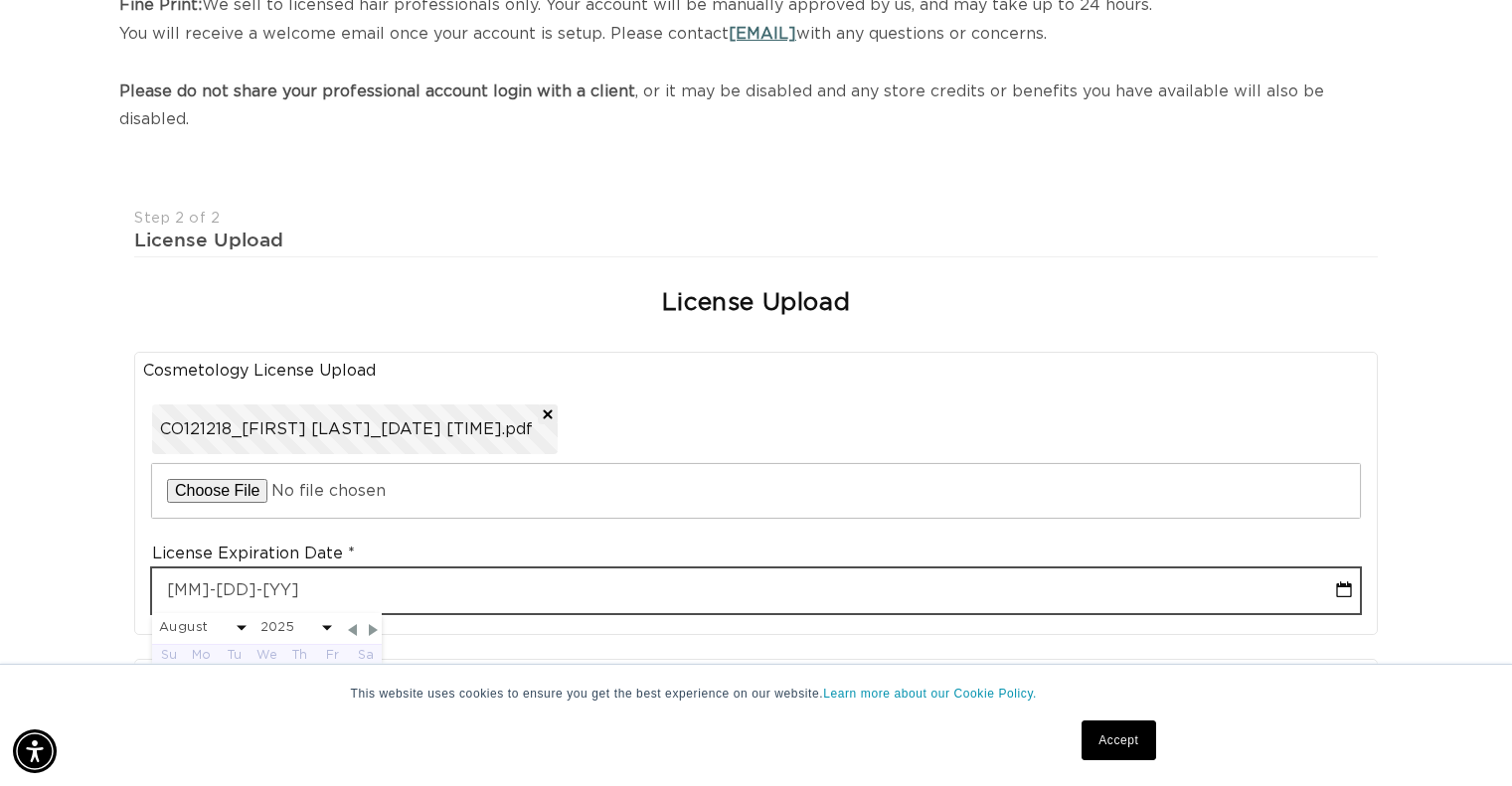 type on "[MM]-[DD]-[YY]" 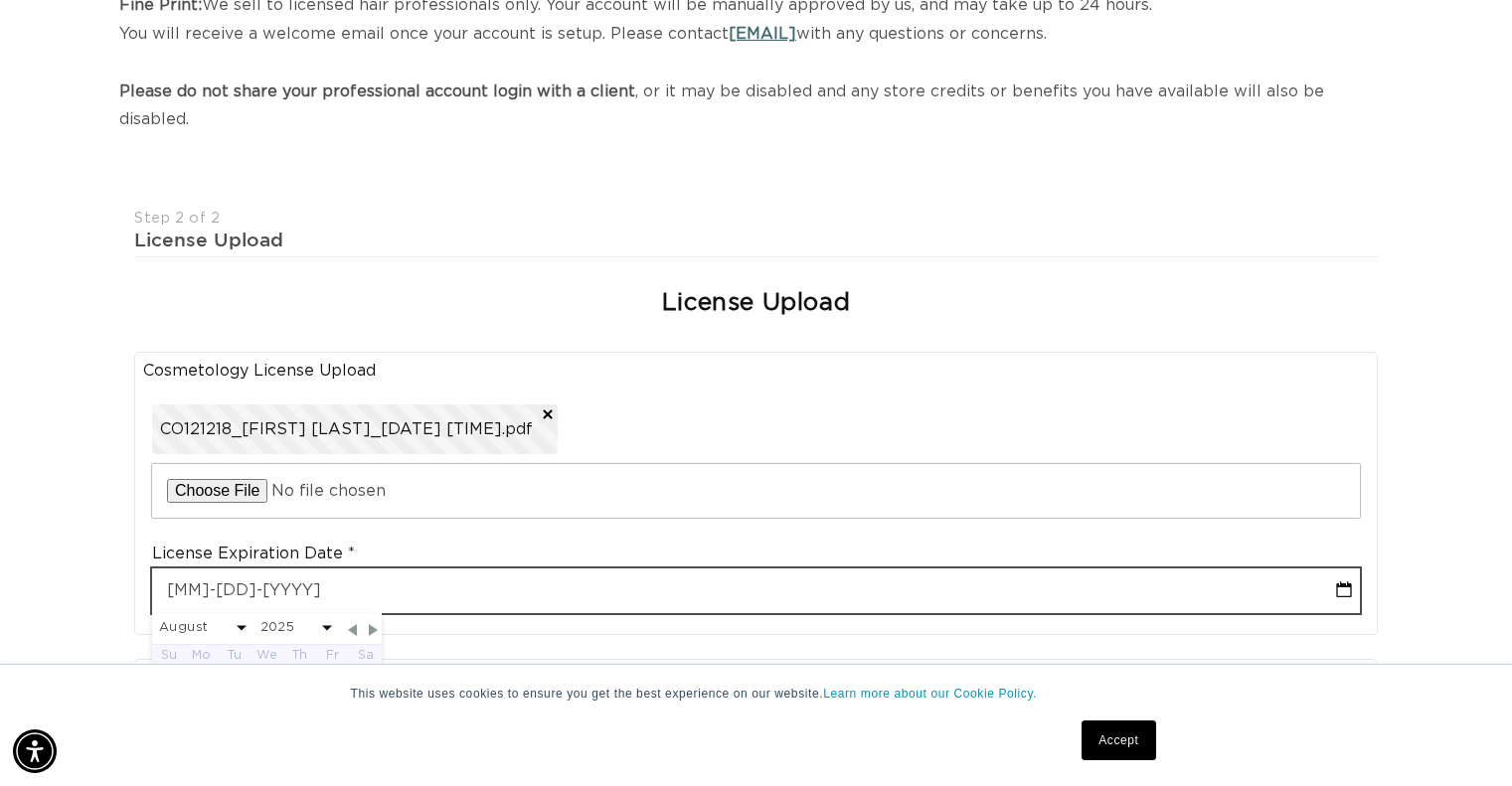 select on "2" 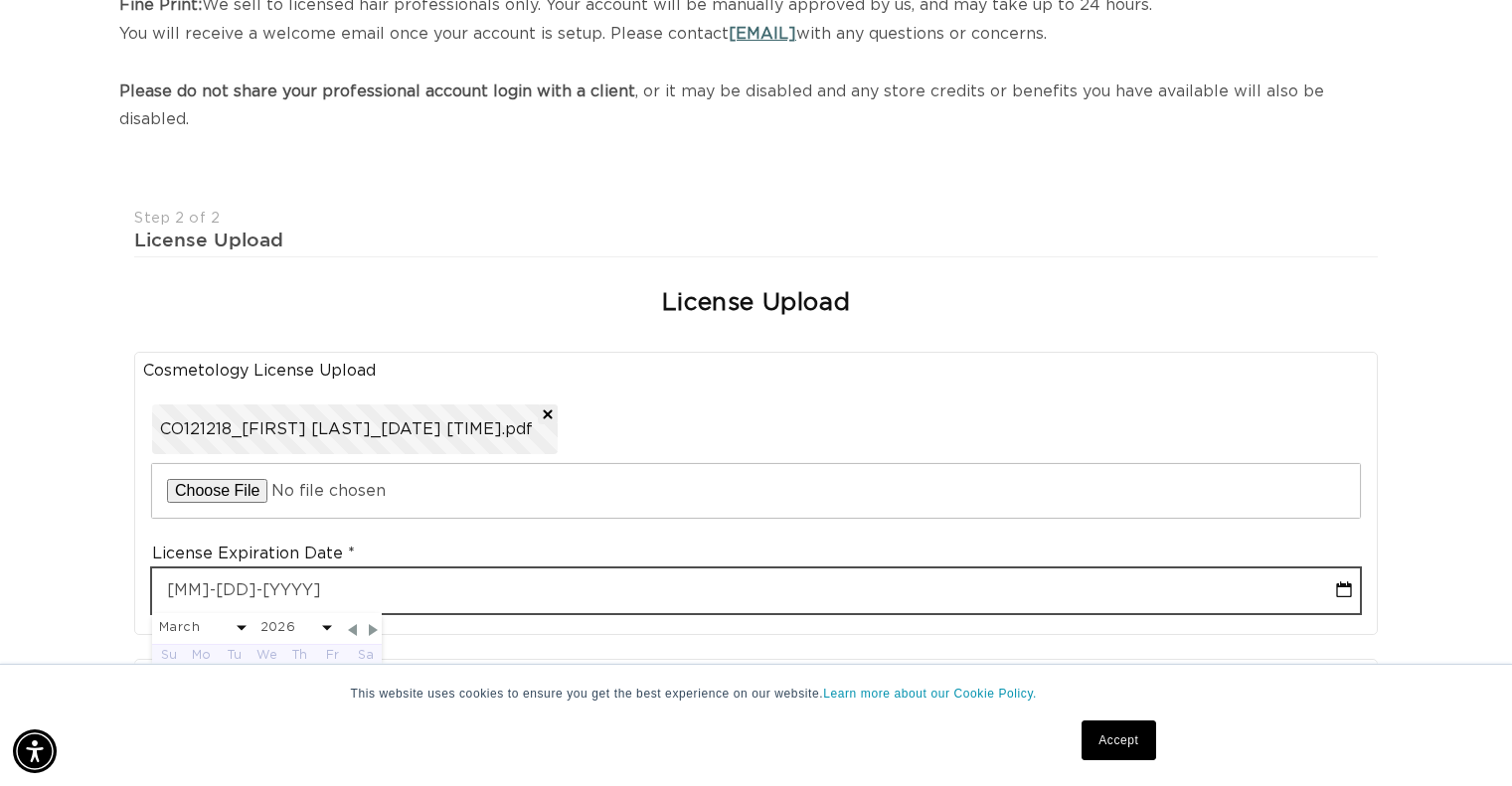scroll, scrollTop: 0, scrollLeft: 1371, axis: horizontal 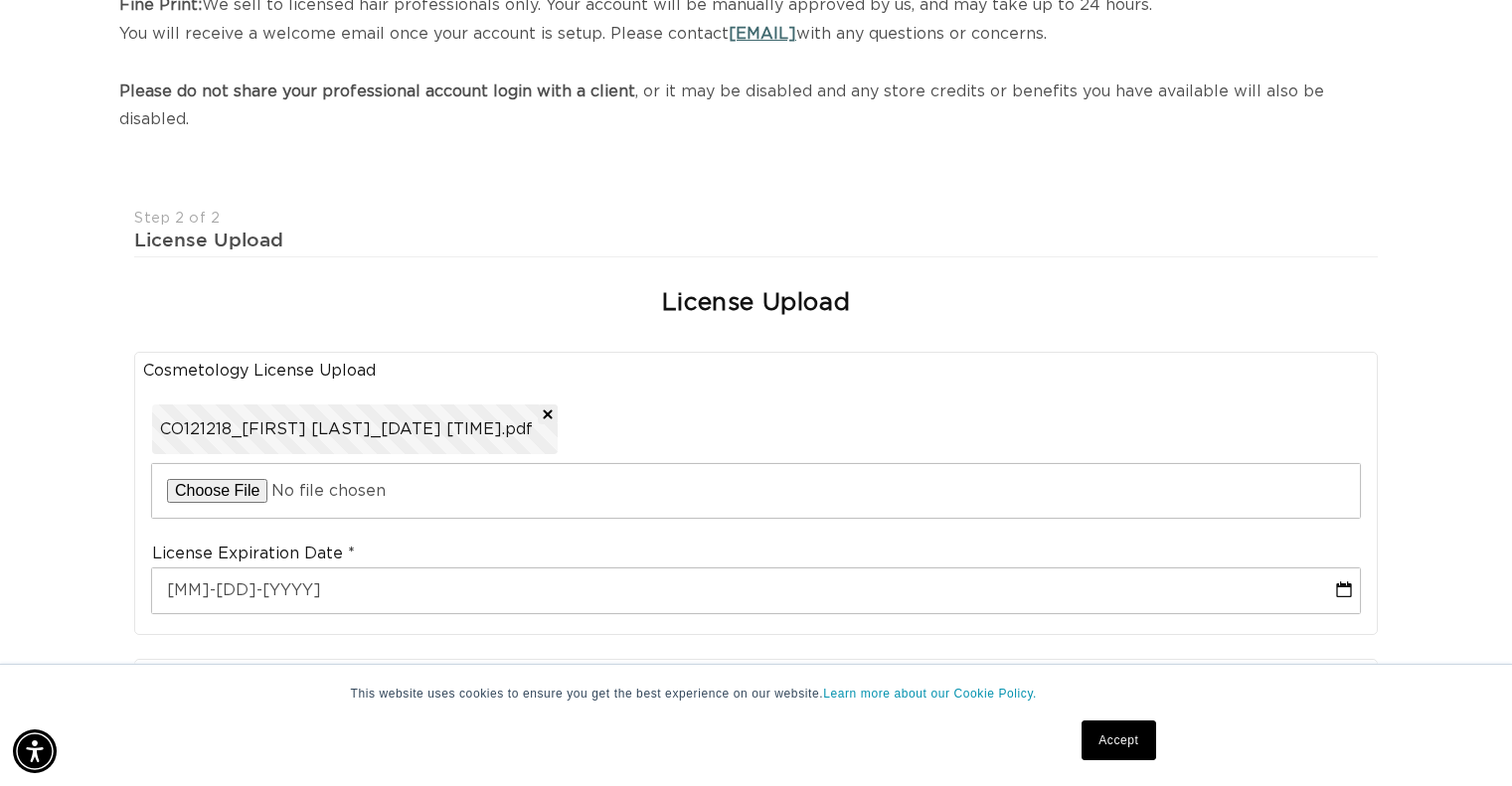 click on "Join the AQUA family
and unlock professional access and pricing
Fine Print:  We sell to licensed hair professionals only. Your account will be manually approved by us, and may take up to 24 hours.  You will receive a welcome email once your account is setup.
Please contact  [EMAIL]  with any questions or concerns. Please do not share your professional account login with a client , or it may be disabled and any store credits or benefits you have available will also be disabled.
Step 2 of 2 License Upload License Upload Cosmetology License Upload Upload Cosmetology License CO121218_[FIRST] [LAST]_[DATE] [TIME] License Expiration Date  [MM]-[DD]-[YYYY] Business License Upload If you are a Salon Owner, please upload a business license to open an account.  If not, please go back a step and change your account to a stylist account.  Business License Upload Salon Name License Expiration Date Month 1 2 3 4 5 6 7 8 9 10 11 12 Day 1 2 3 4 5 6 7 8 9 10 11" at bounding box center [756, 665] 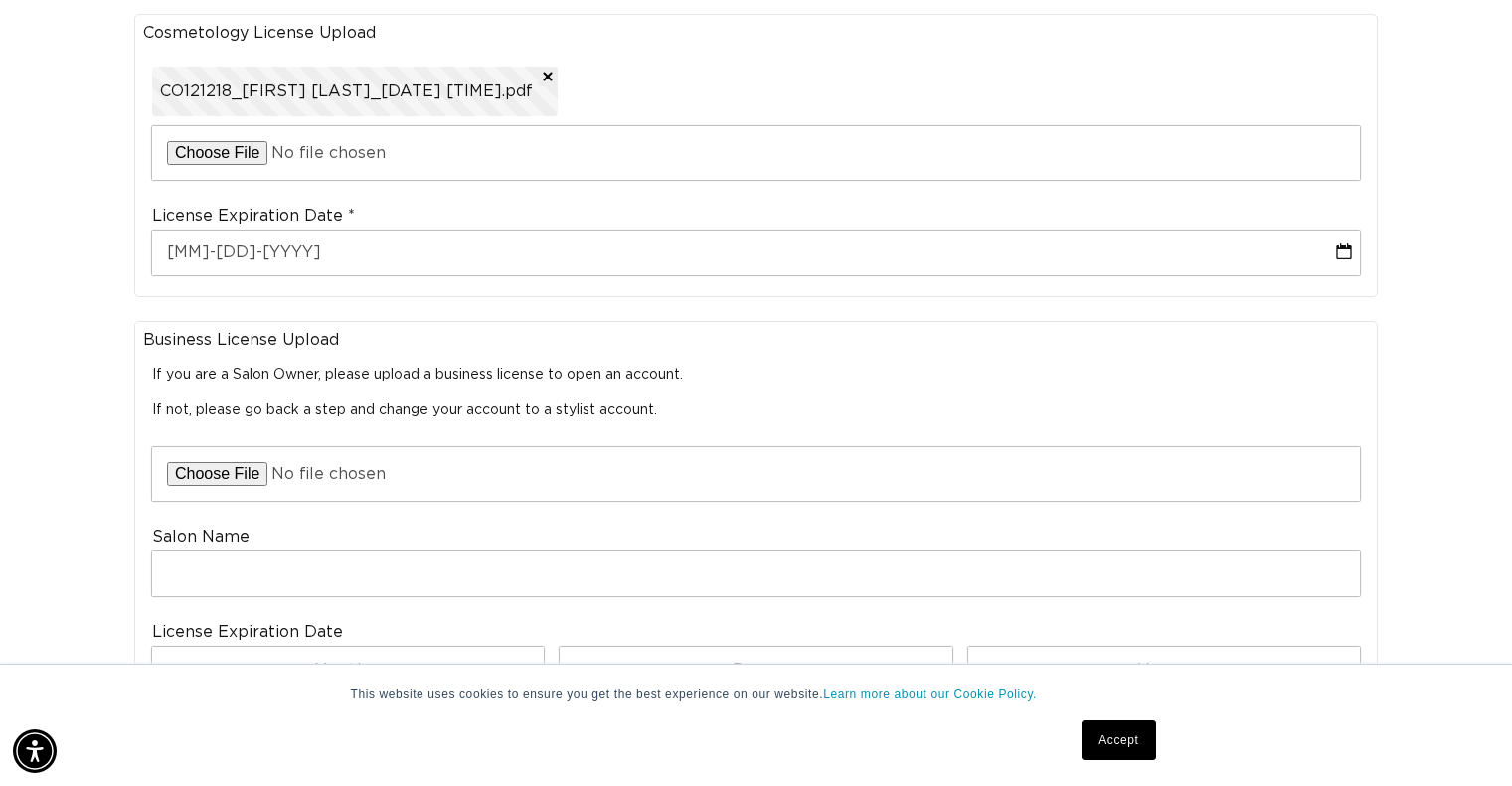 scroll, scrollTop: 809, scrollLeft: 0, axis: vertical 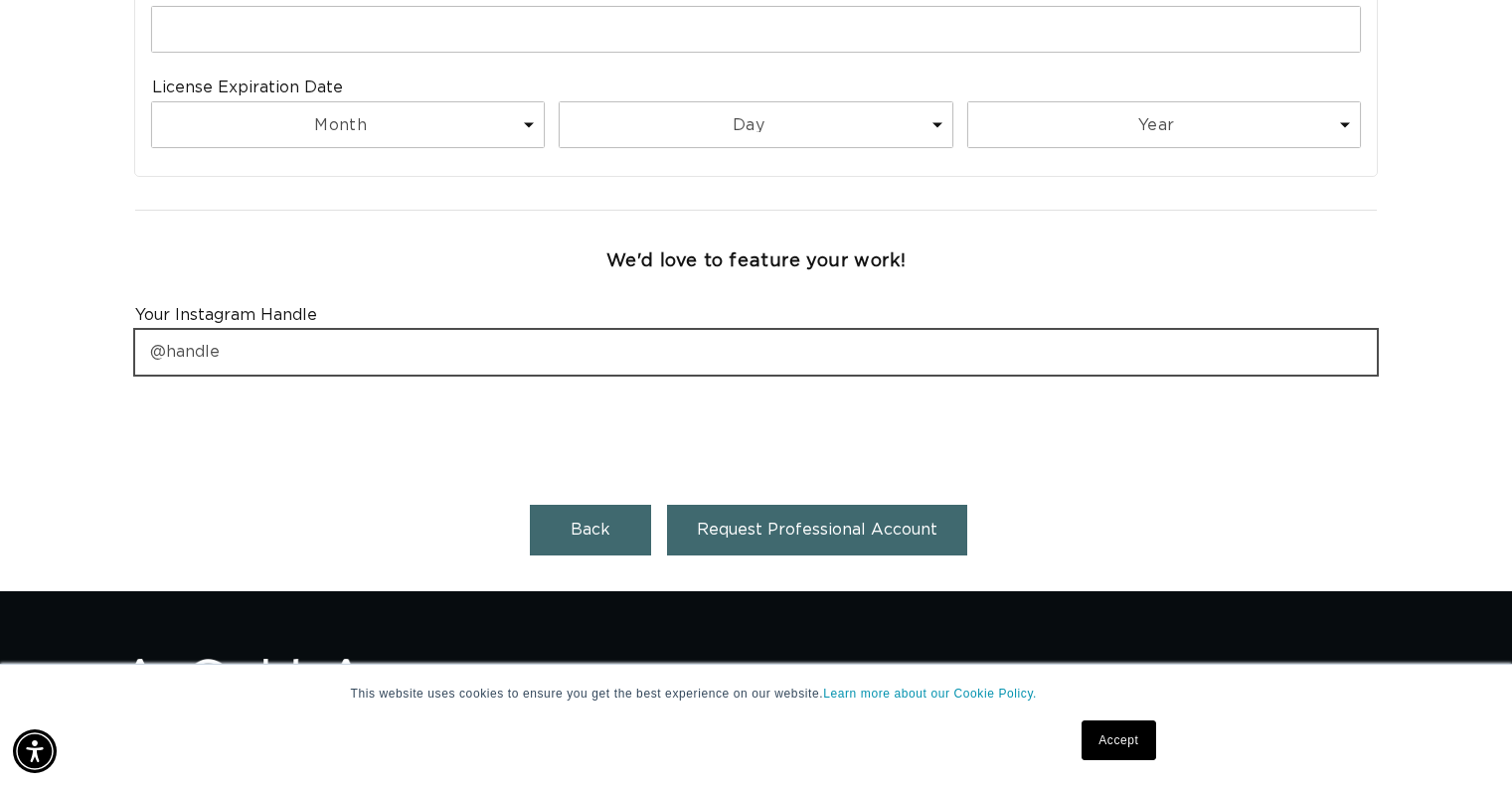 click at bounding box center [756, 352] 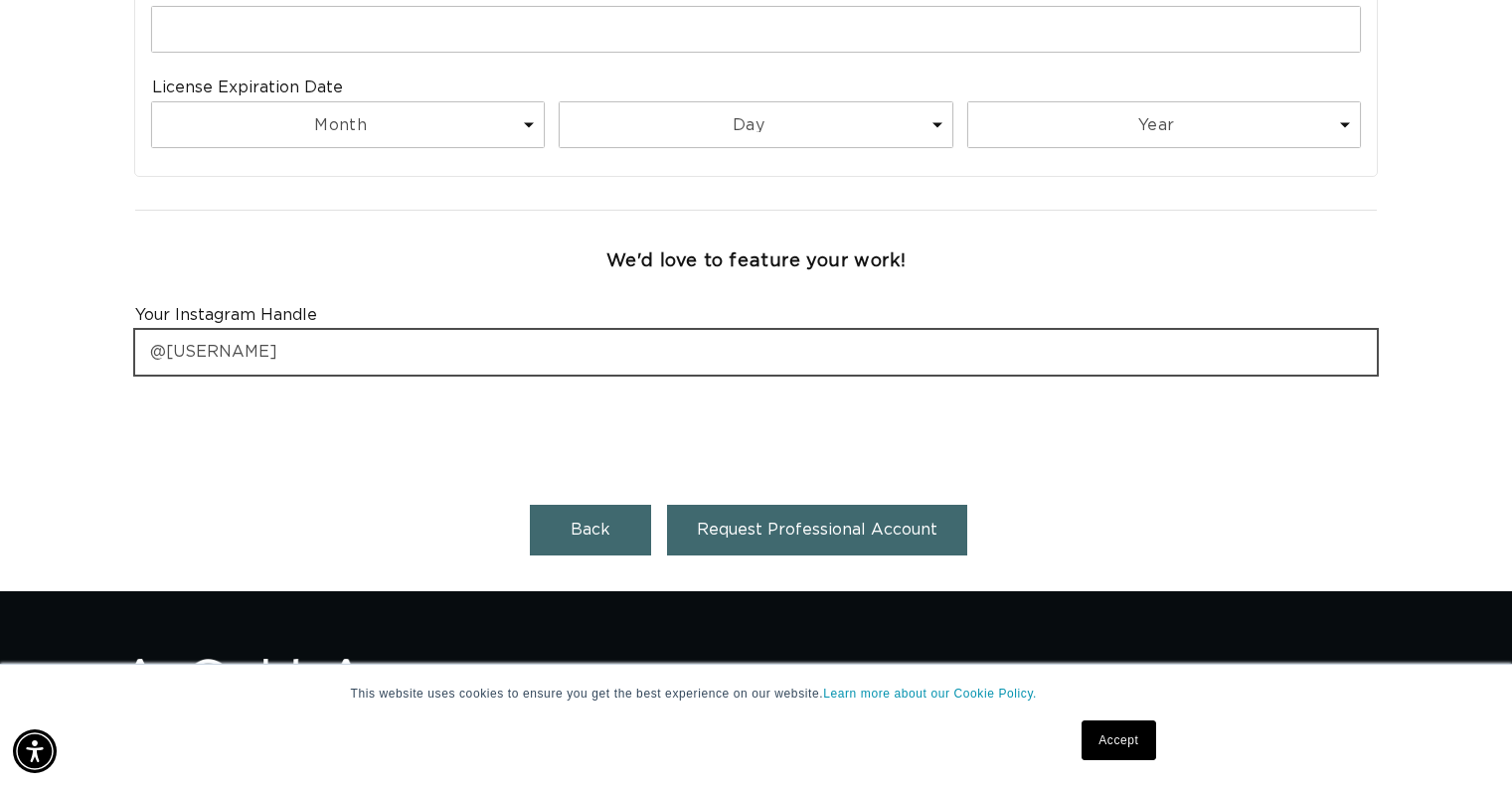 scroll, scrollTop: 0, scrollLeft: 0, axis: both 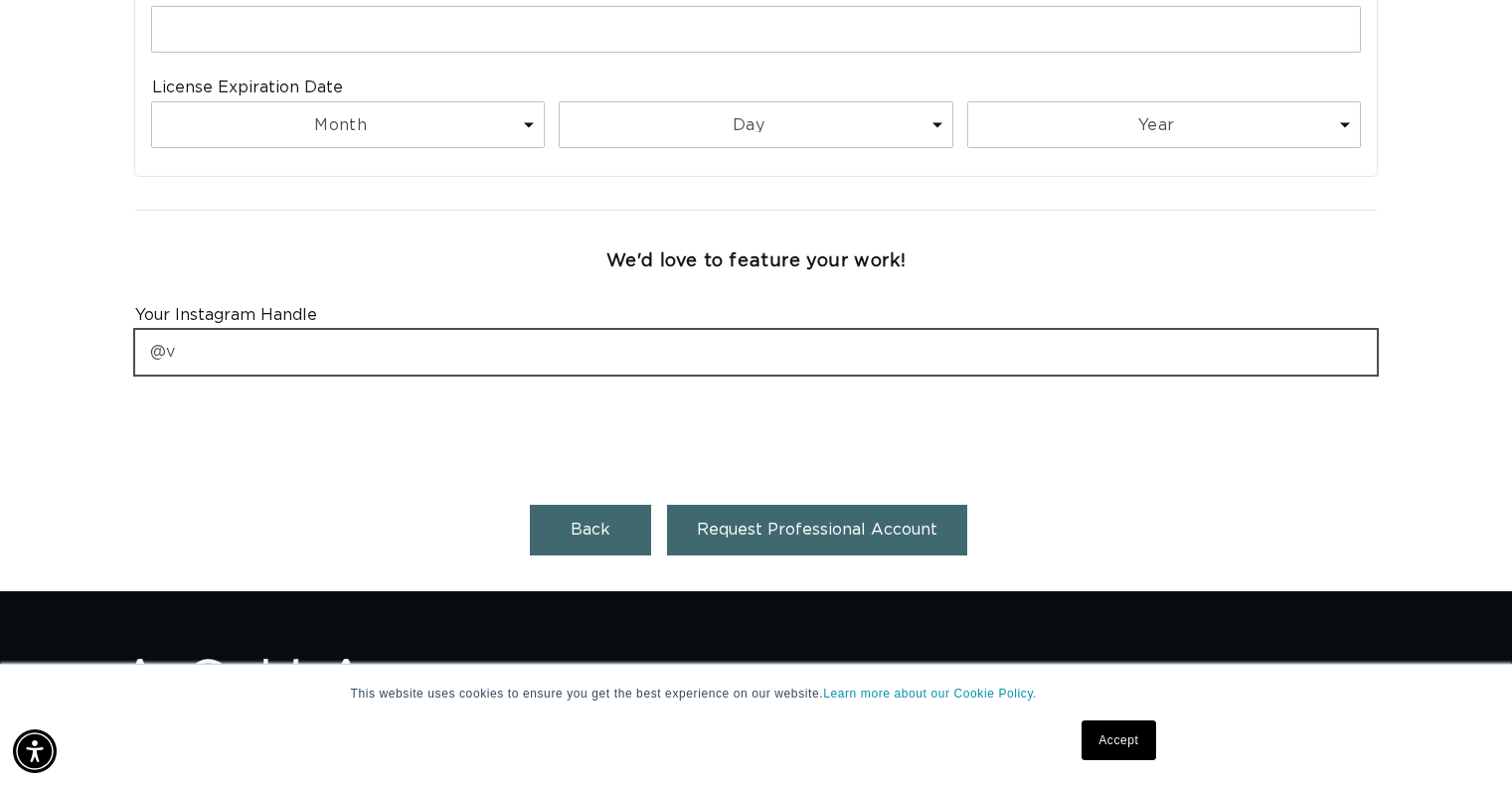 type on "@" 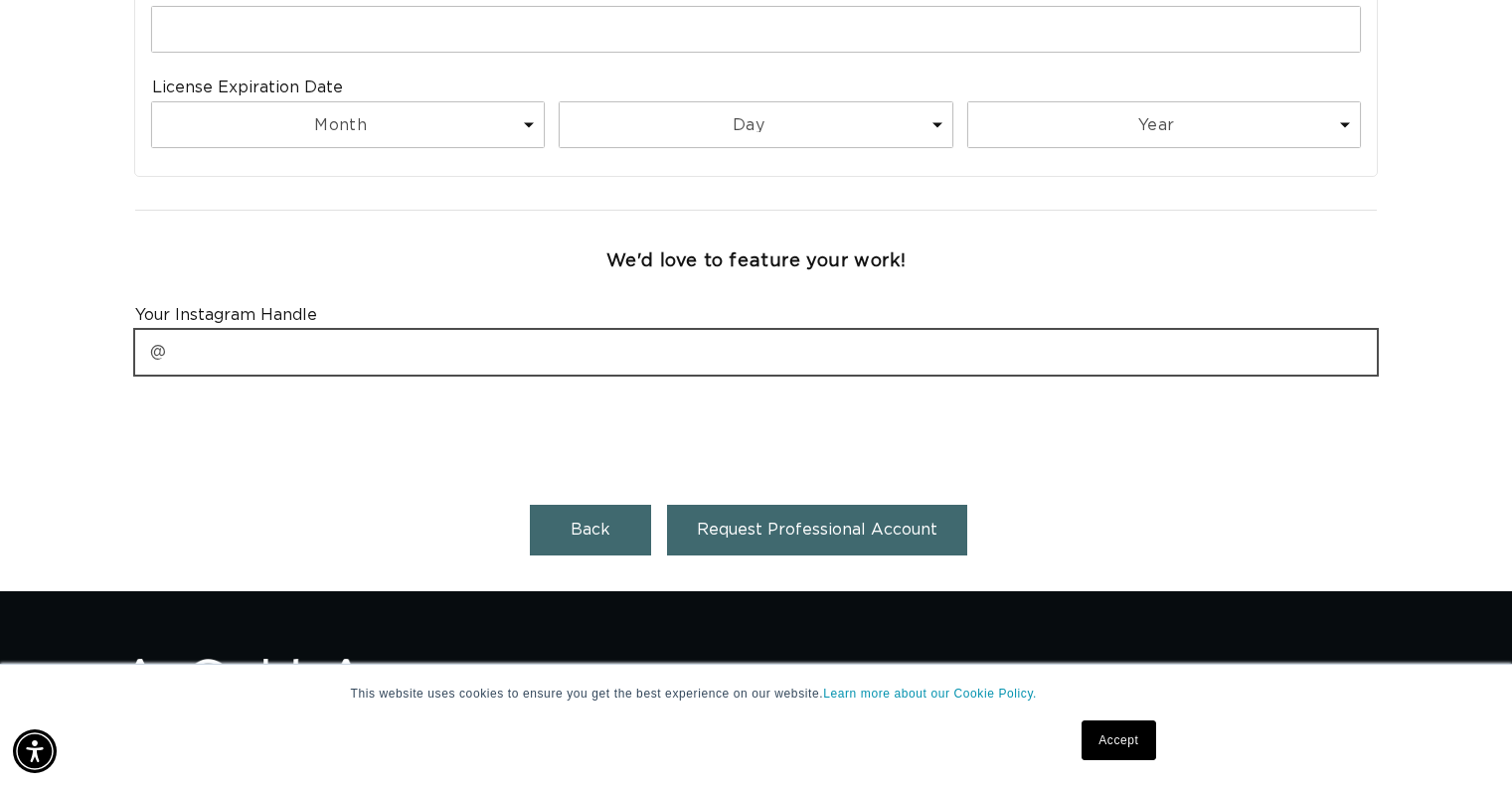 type 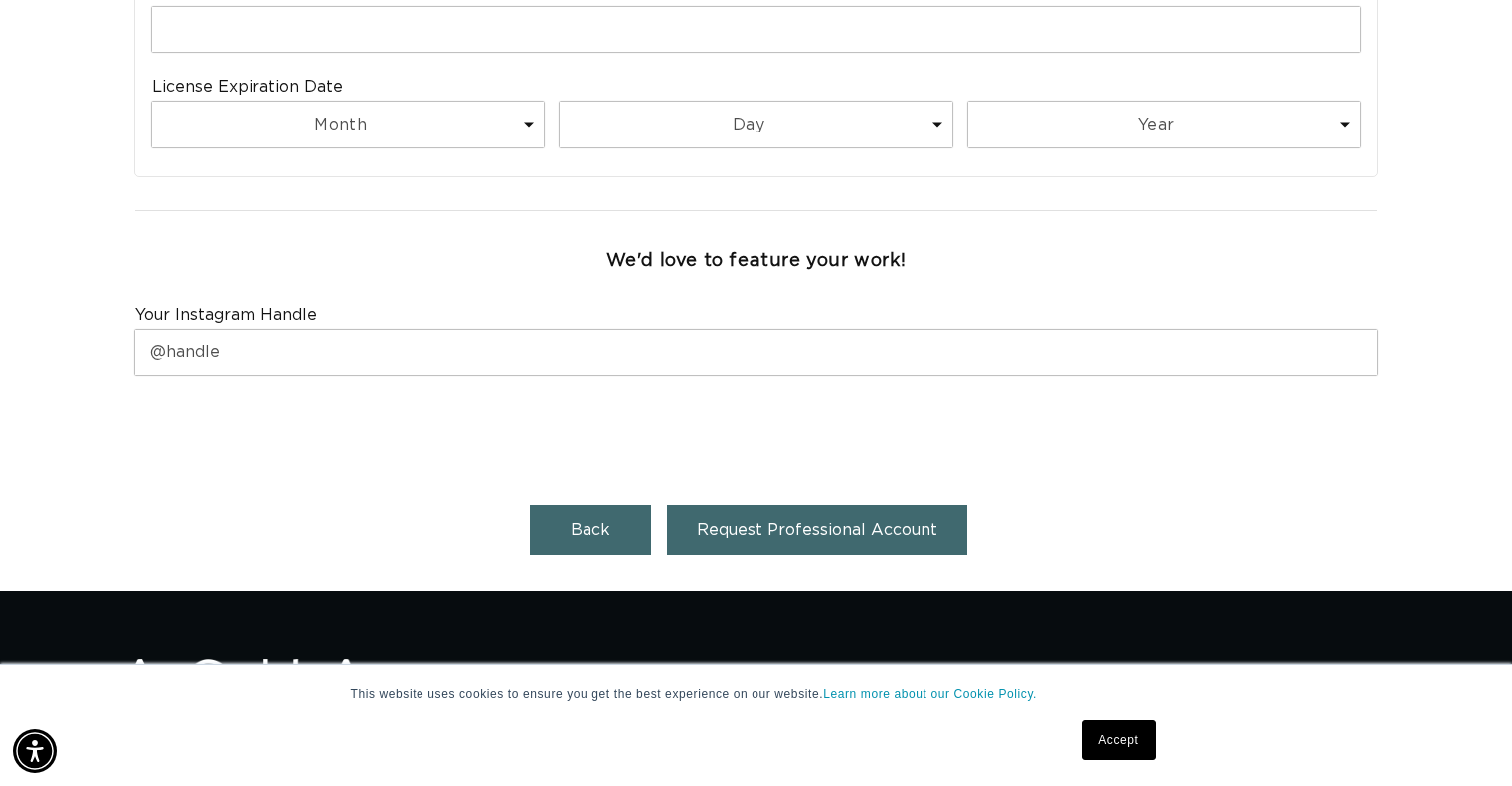 click on "Request Professional Account" at bounding box center (817, 530) 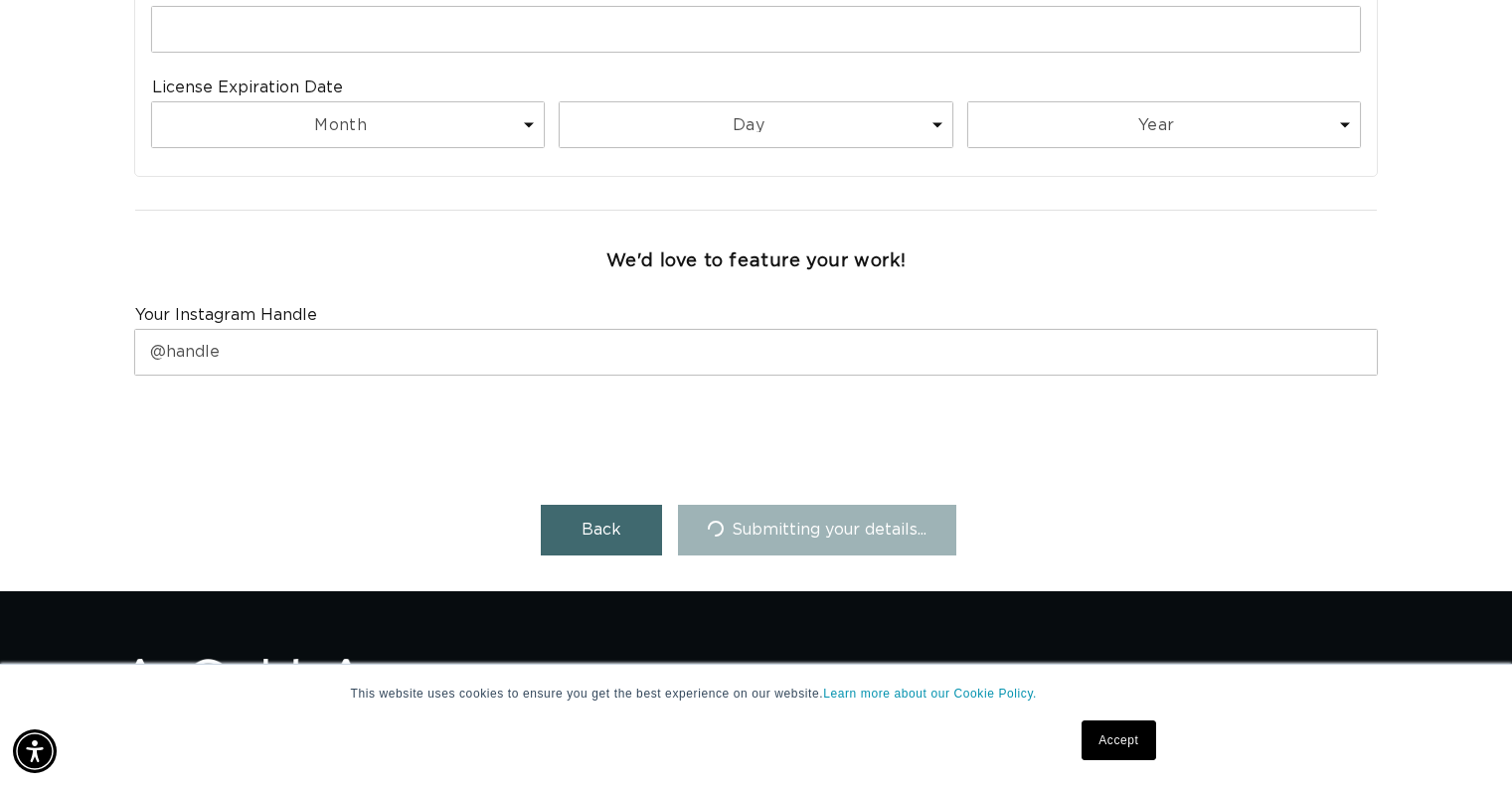 scroll, scrollTop: 0, scrollLeft: 1371, axis: horizontal 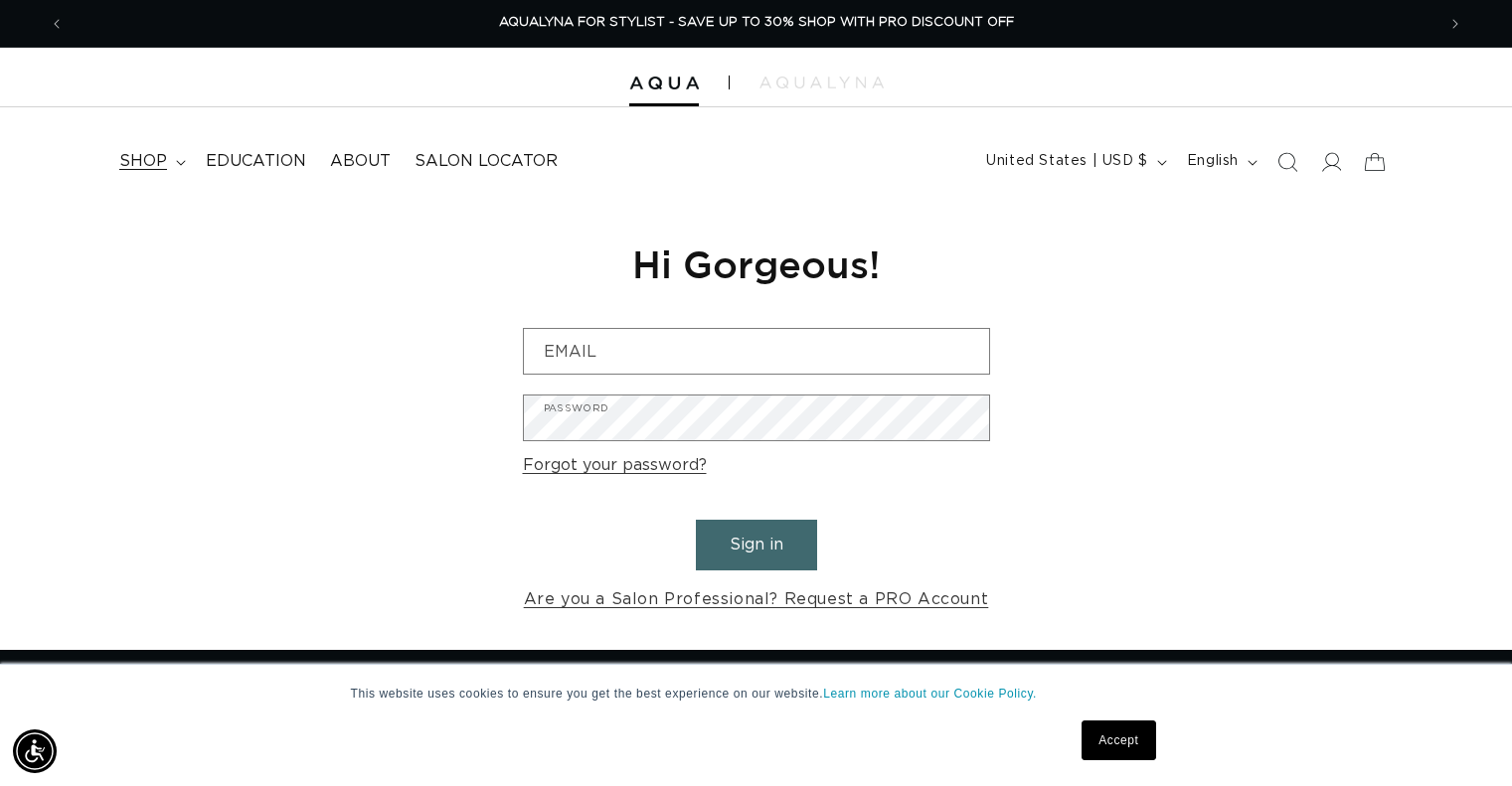 click on "shop" at bounding box center (143, 161) 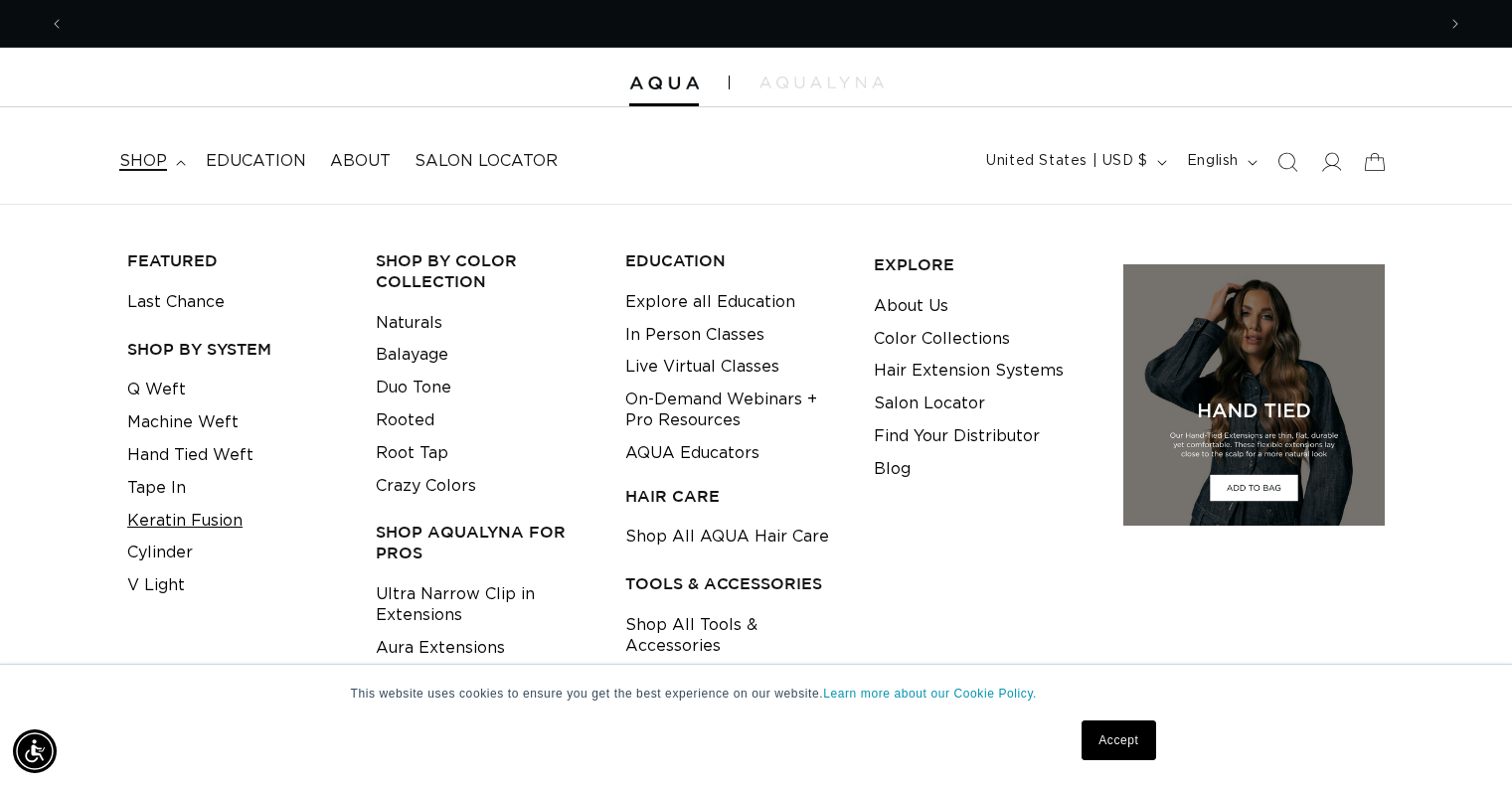 scroll, scrollTop: 0, scrollLeft: 1371, axis: horizontal 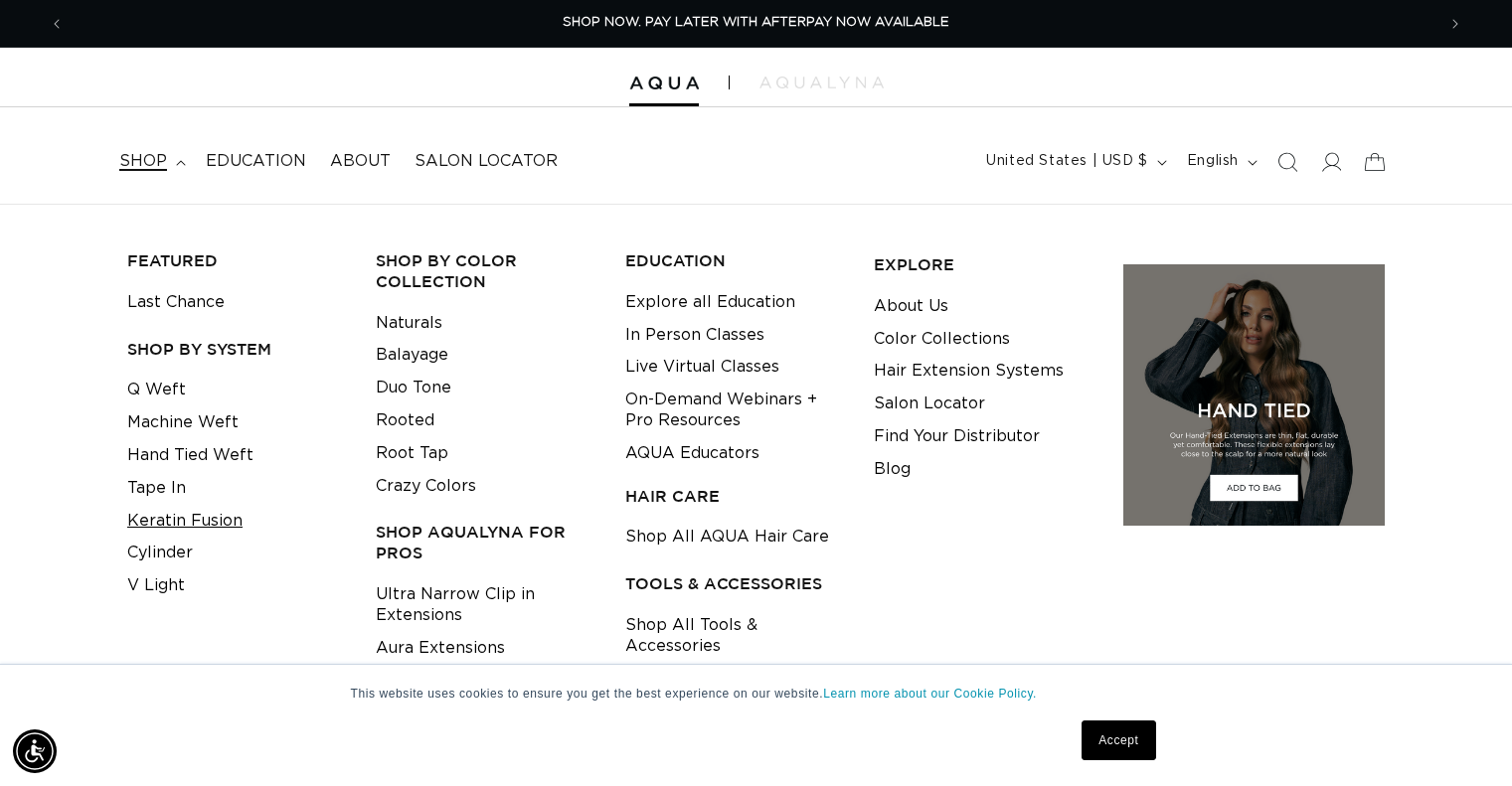 click on "Keratin Fusion" at bounding box center [185, 521] 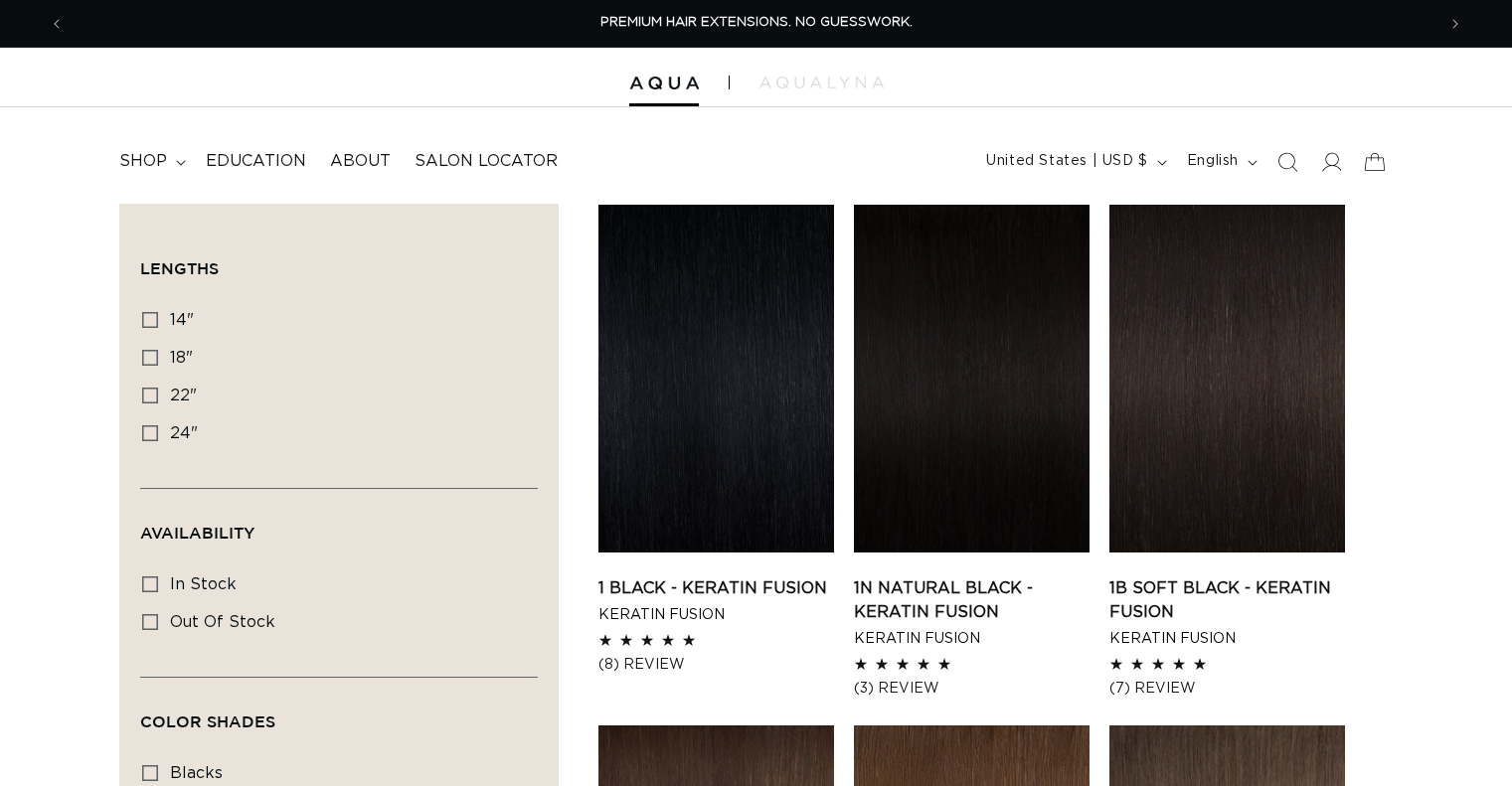 scroll, scrollTop: 0, scrollLeft: 0, axis: both 